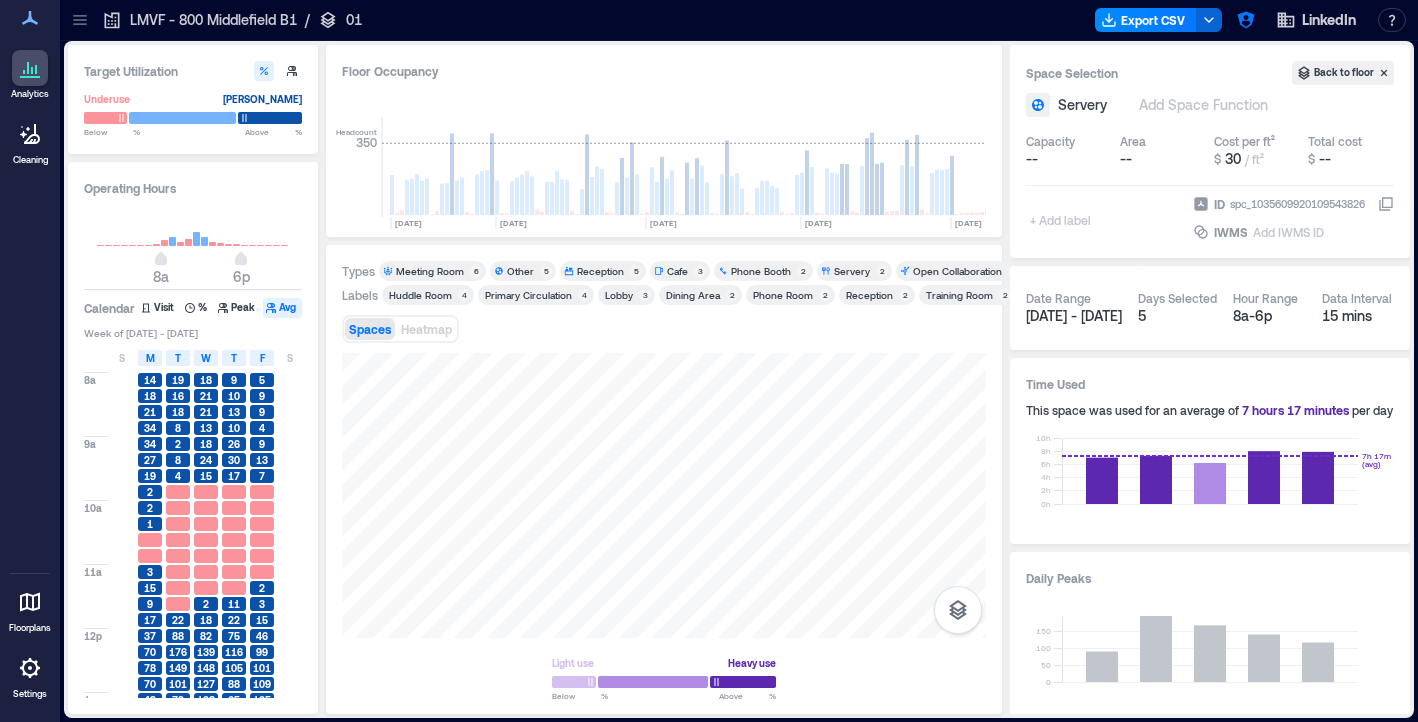 scroll, scrollTop: 0, scrollLeft: 0, axis: both 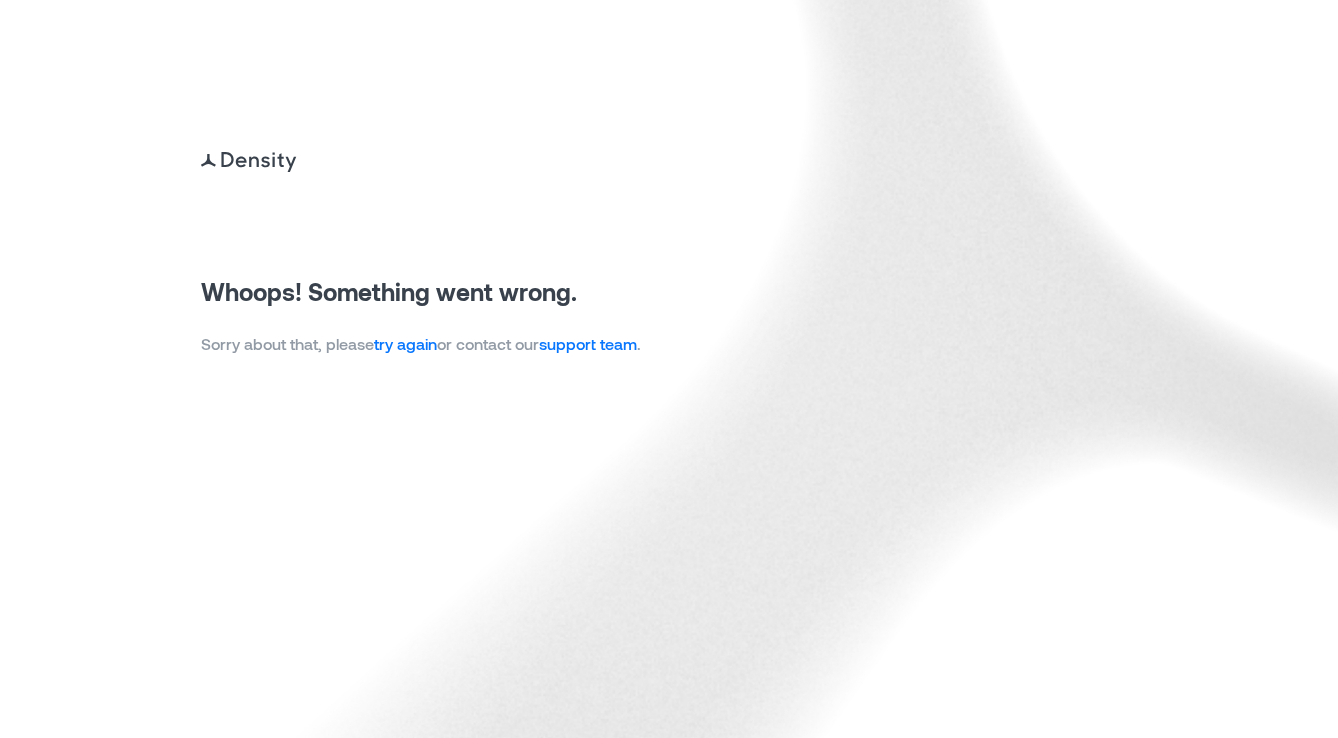 click on "try again" at bounding box center (405, 343) 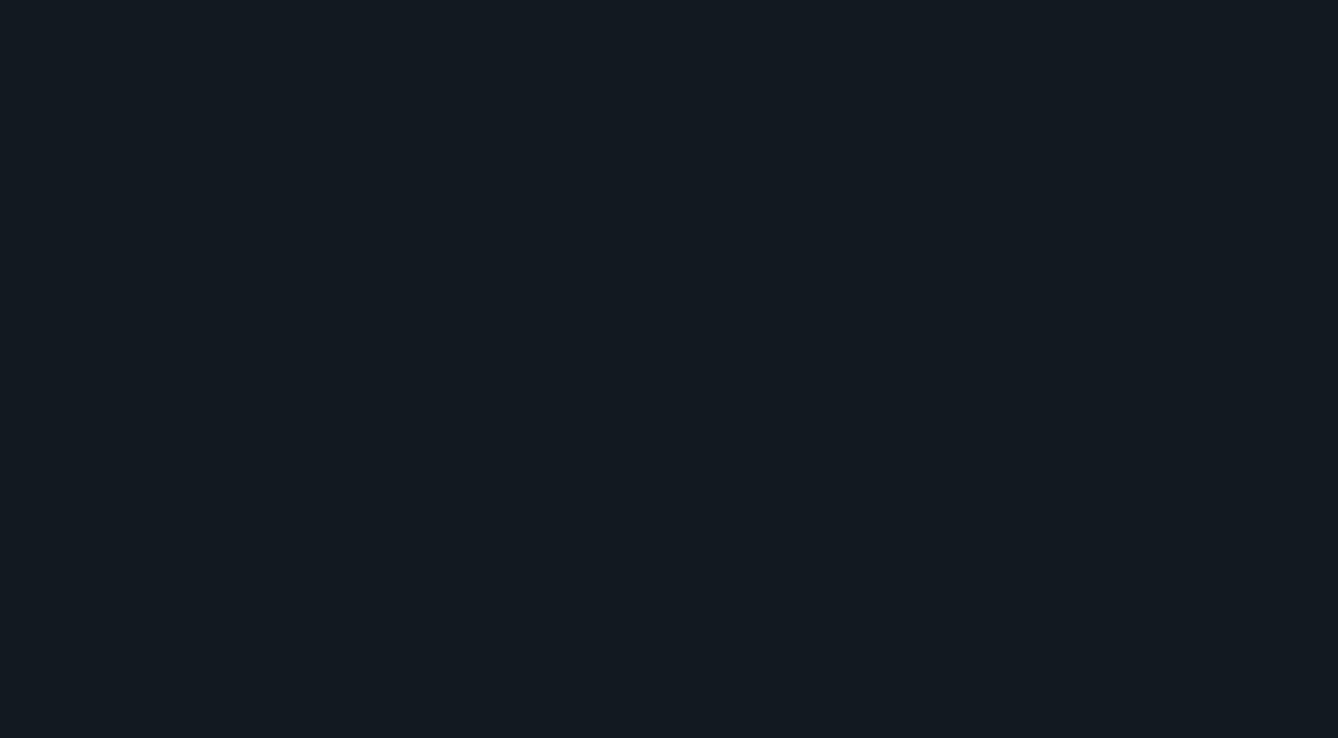 scroll, scrollTop: 0, scrollLeft: 0, axis: both 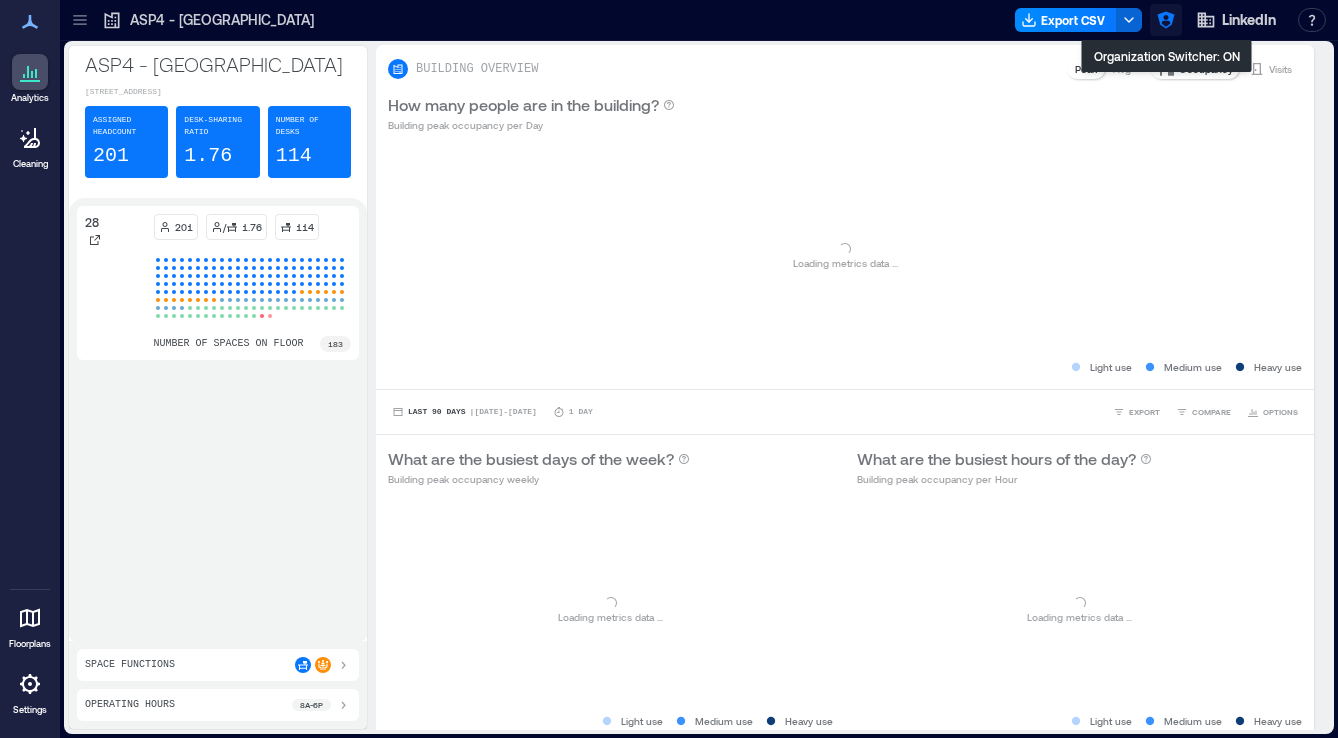 click 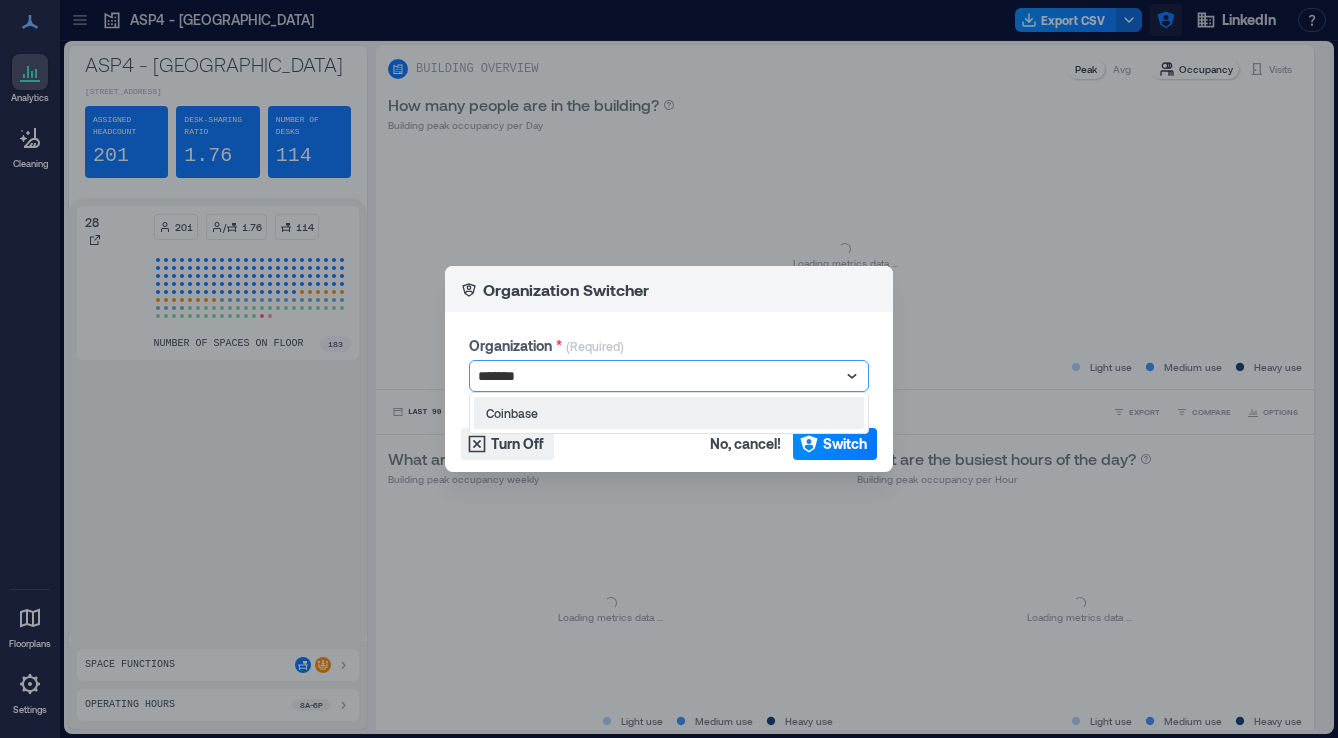 type on "********" 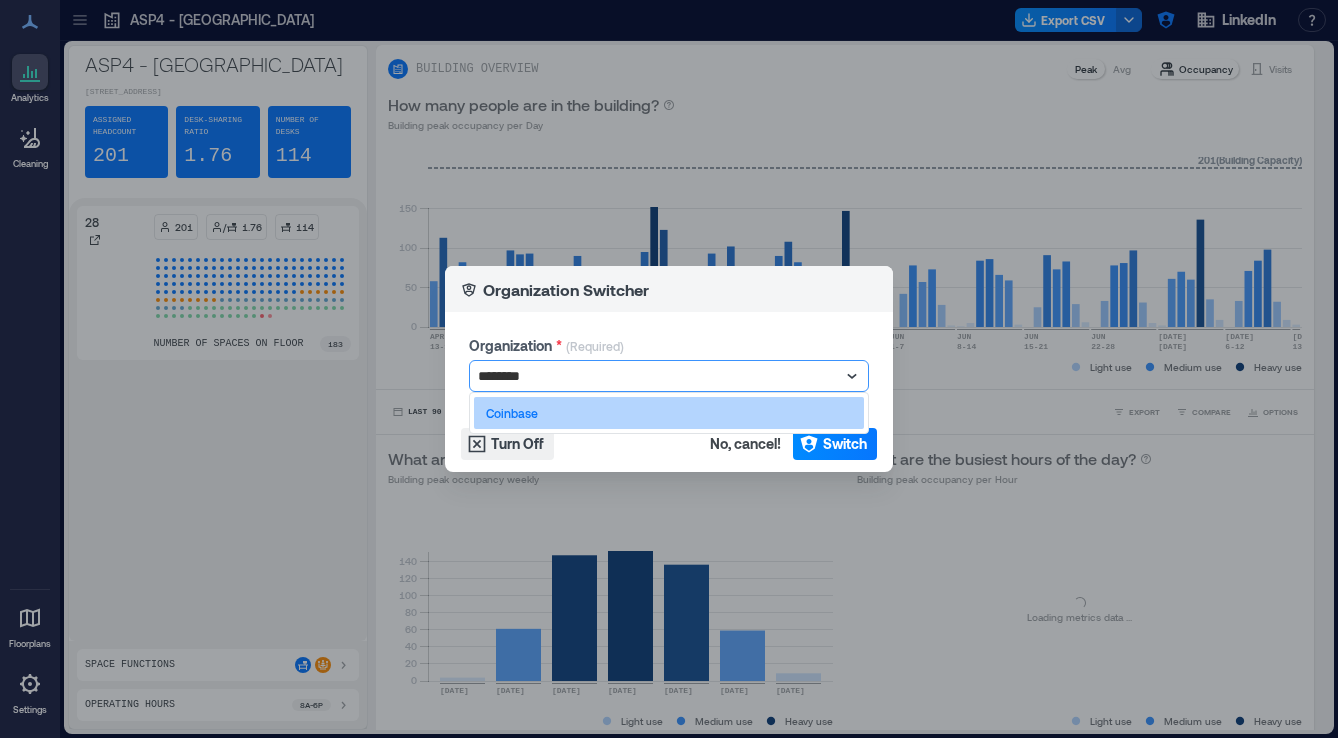 click on "Coinbase" at bounding box center [669, 413] 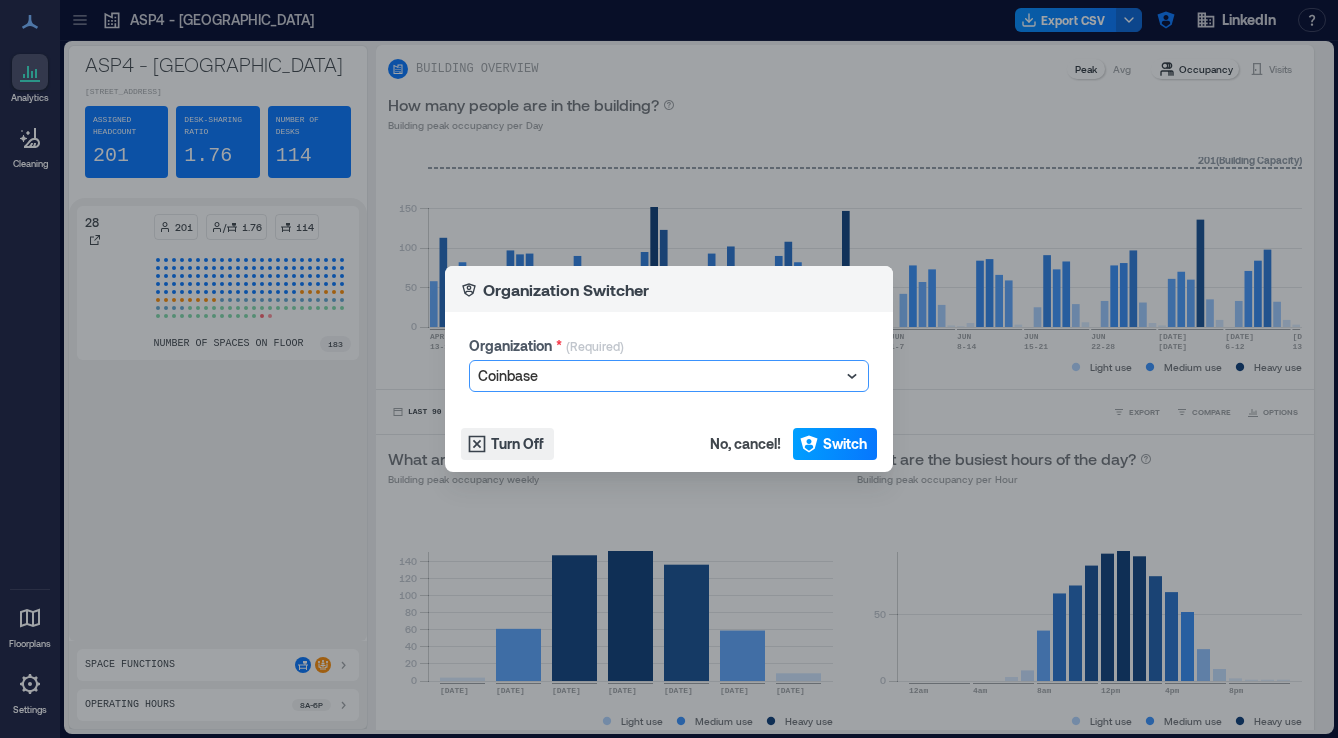 click on "Switch" at bounding box center (835, 444) 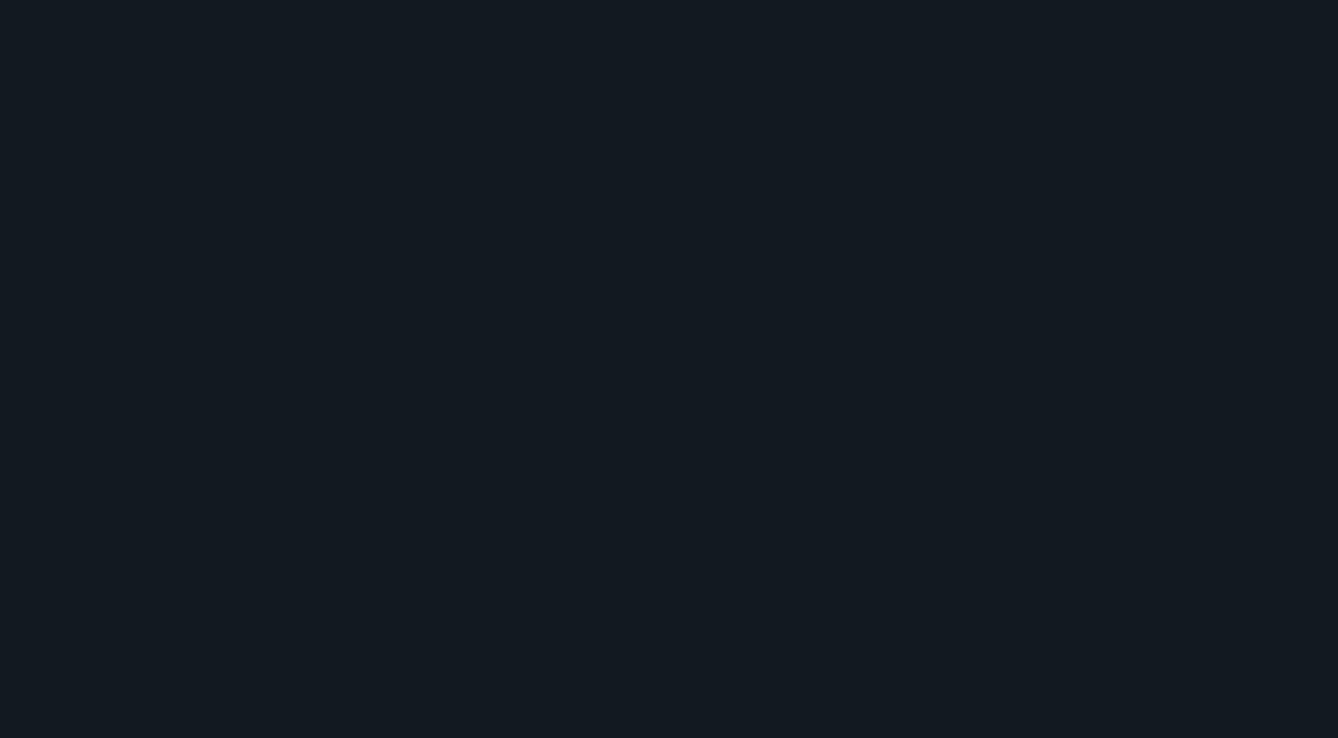 scroll, scrollTop: 0, scrollLeft: 0, axis: both 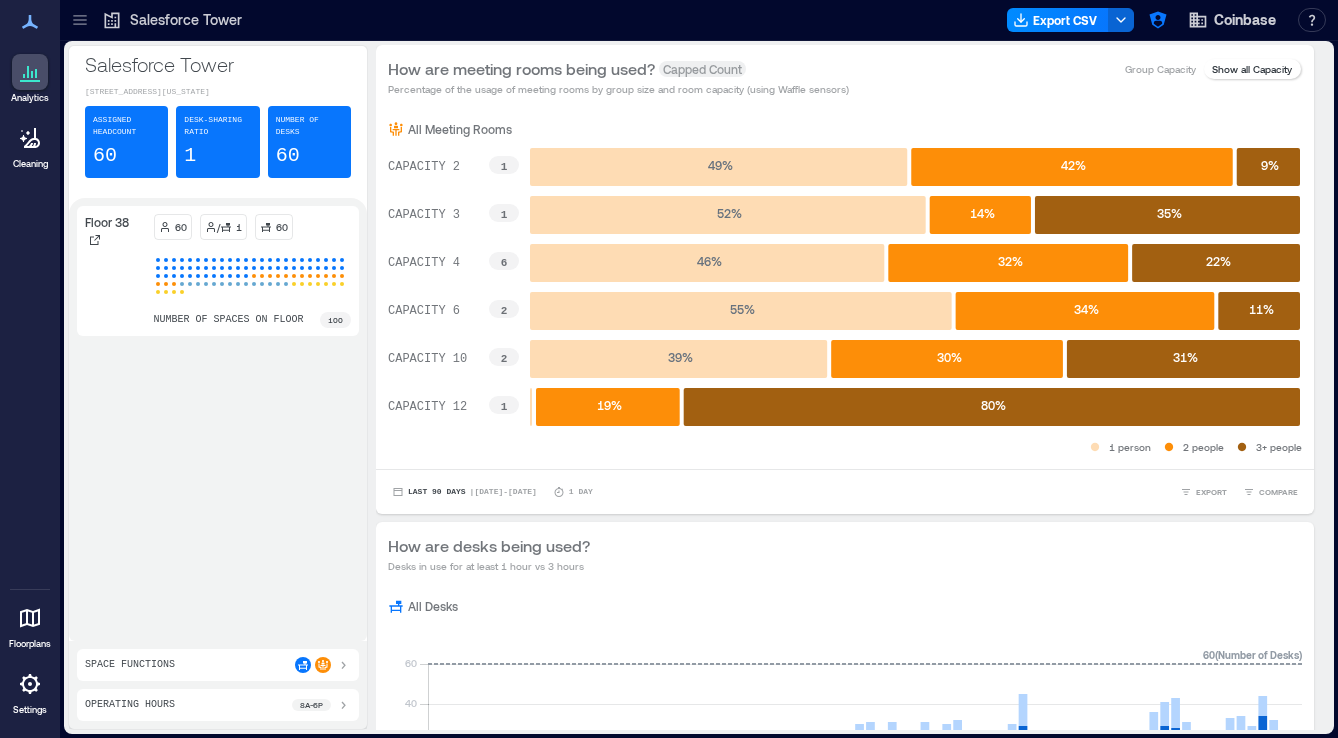 click 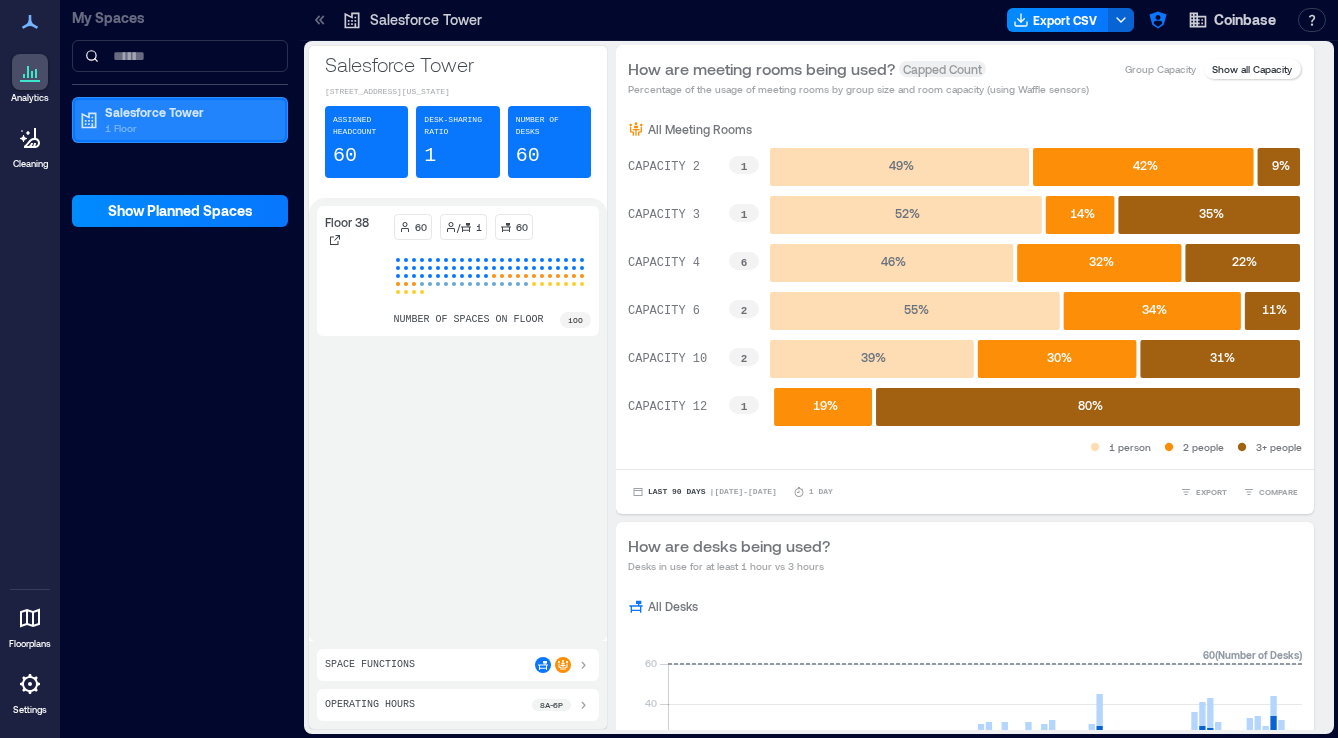 click on "1 Floor" at bounding box center [189, 128] 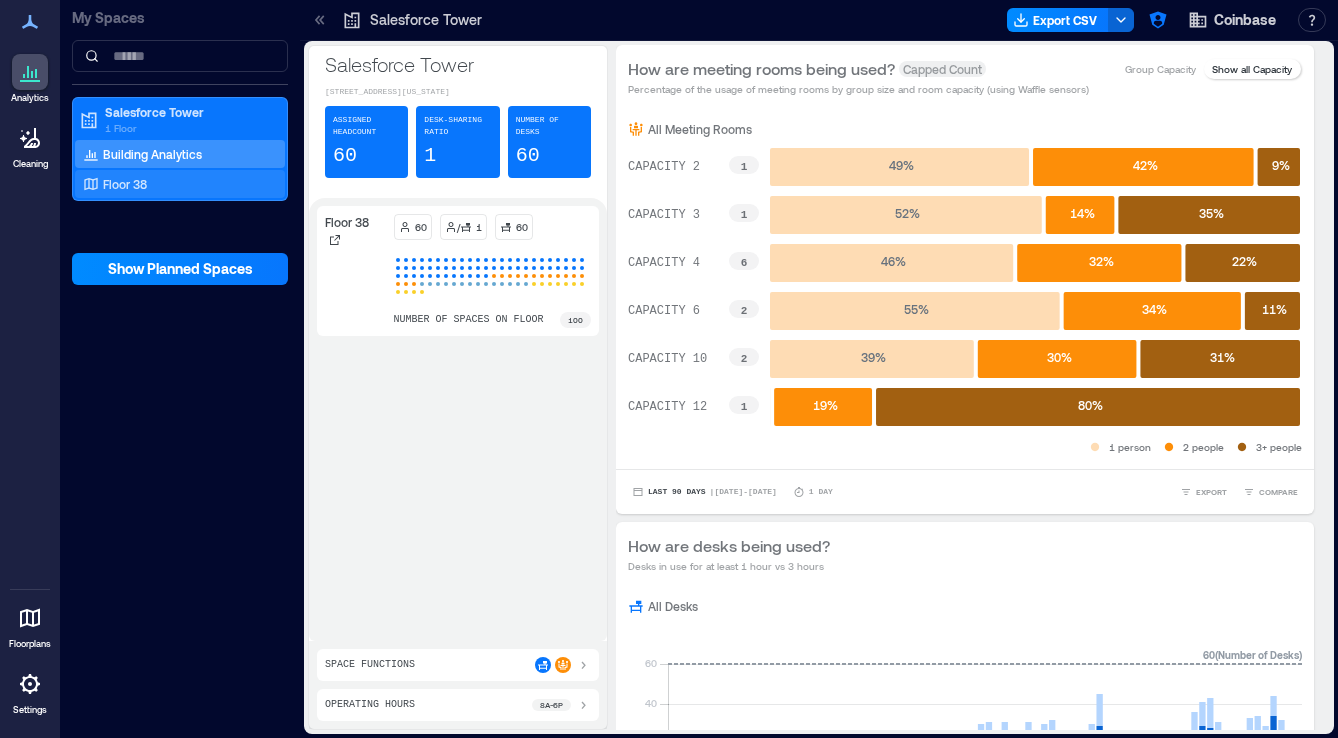 click on "Floor 38" at bounding box center [176, 184] 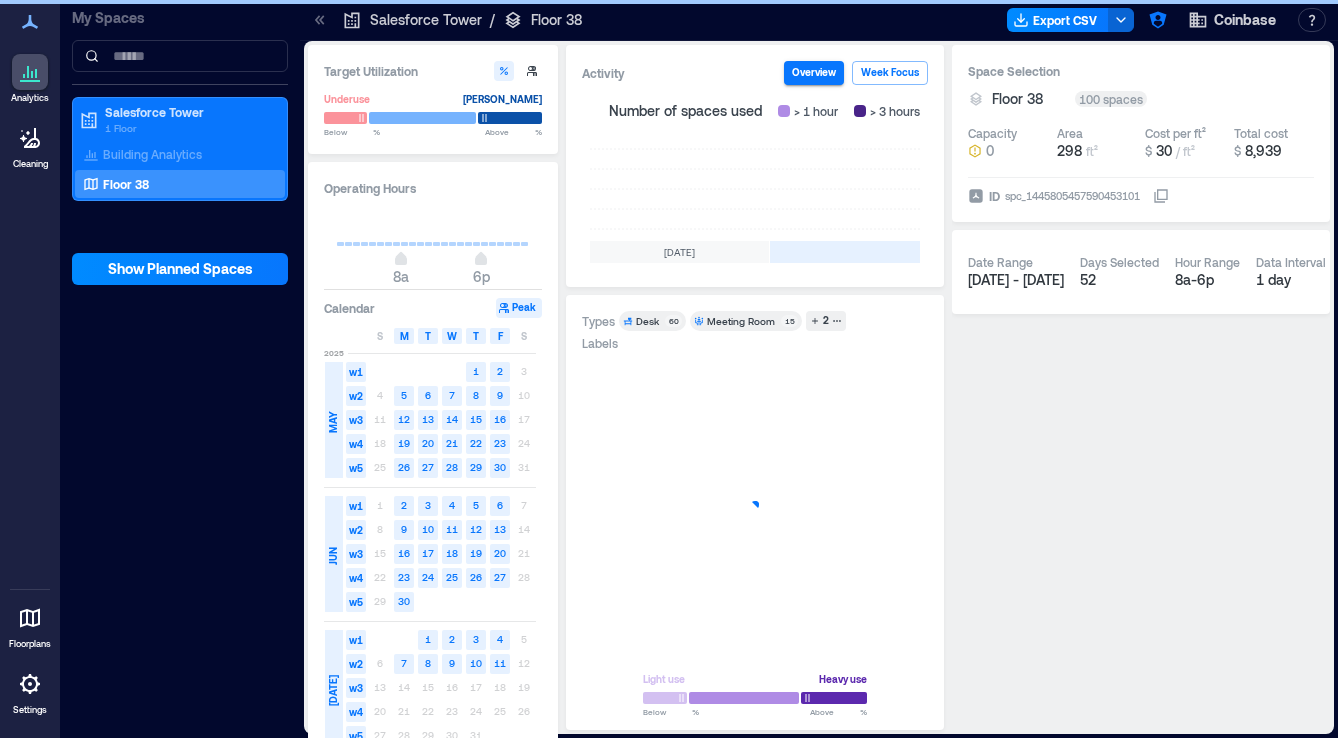 scroll, scrollTop: 0, scrollLeft: 750, axis: horizontal 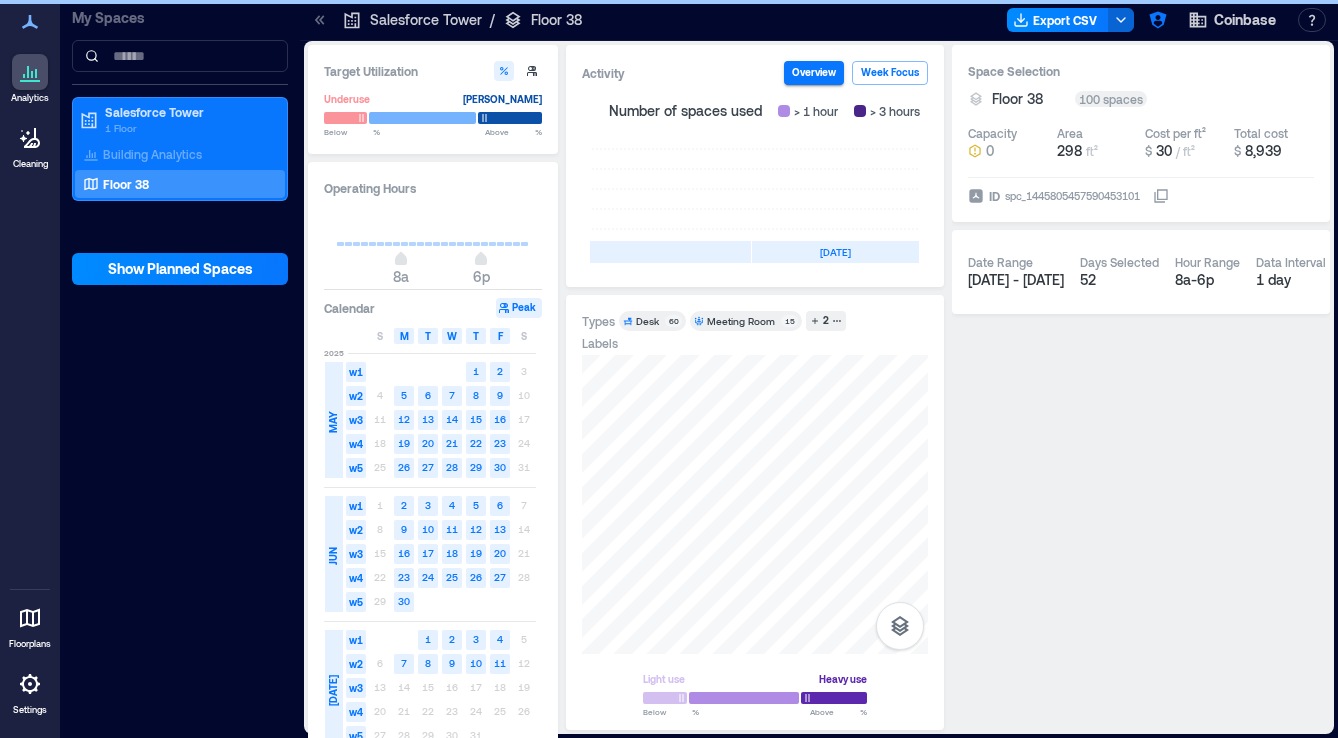 click 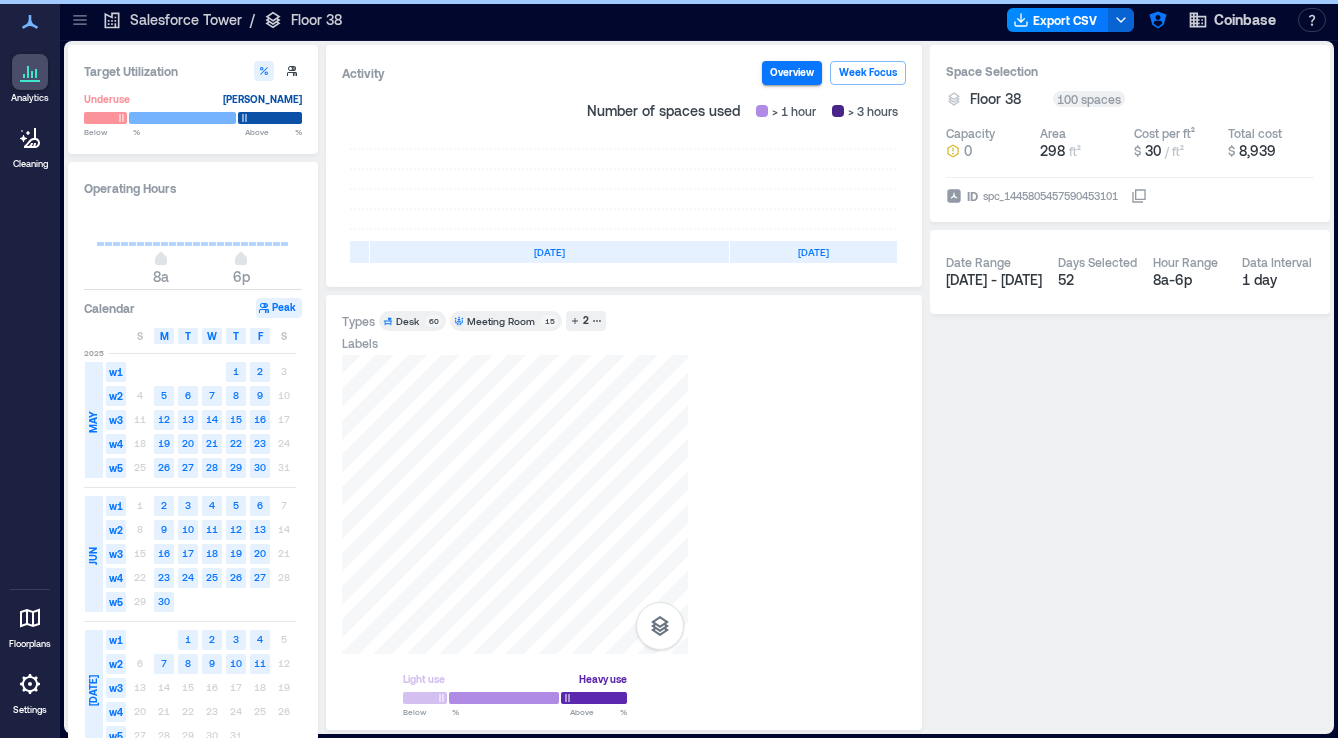 scroll, scrollTop: 0, scrollLeft: 532, axis: horizontal 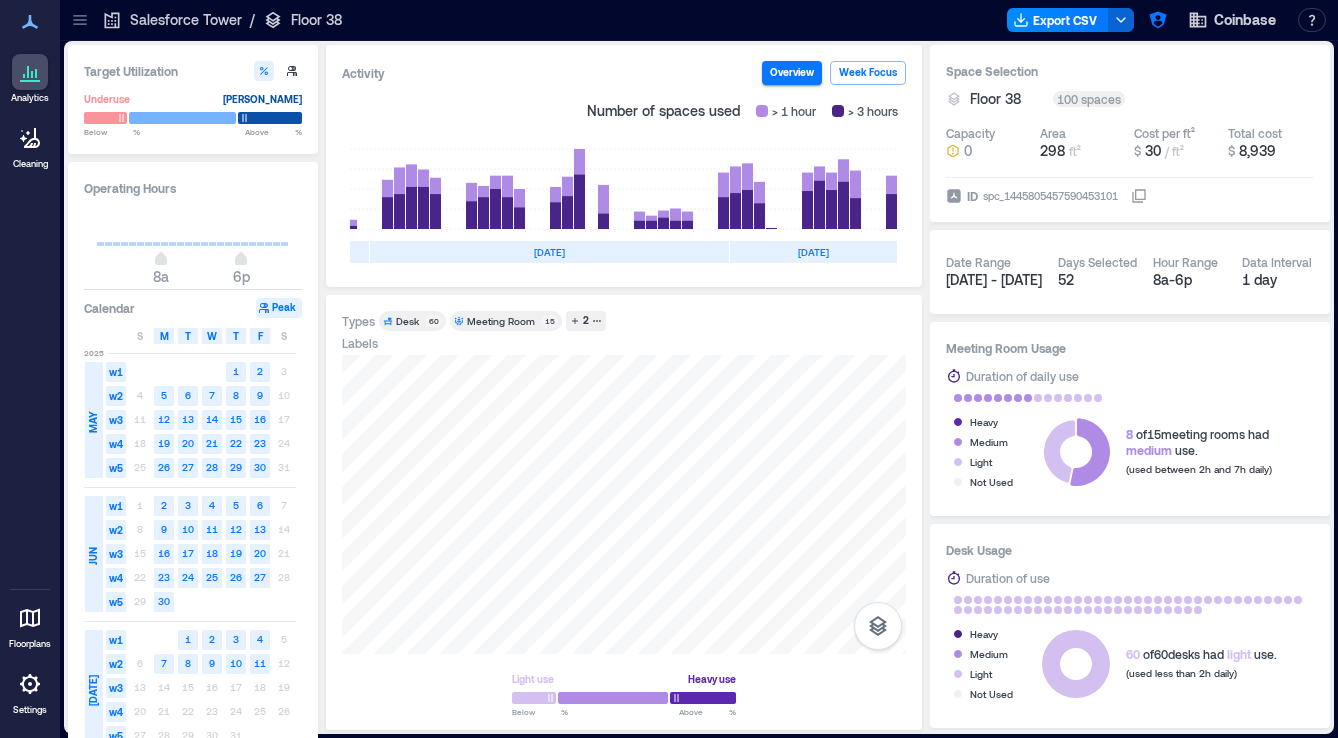 click at bounding box center [30, 618] 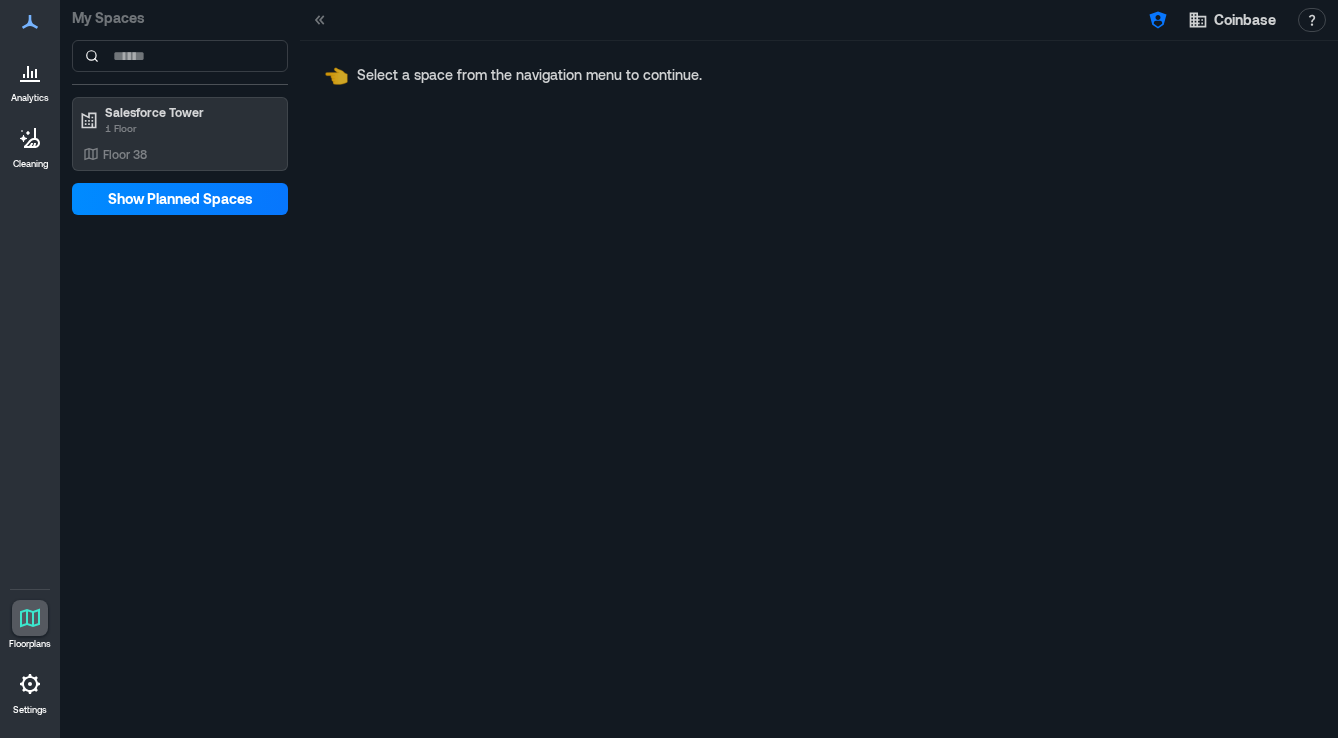 click 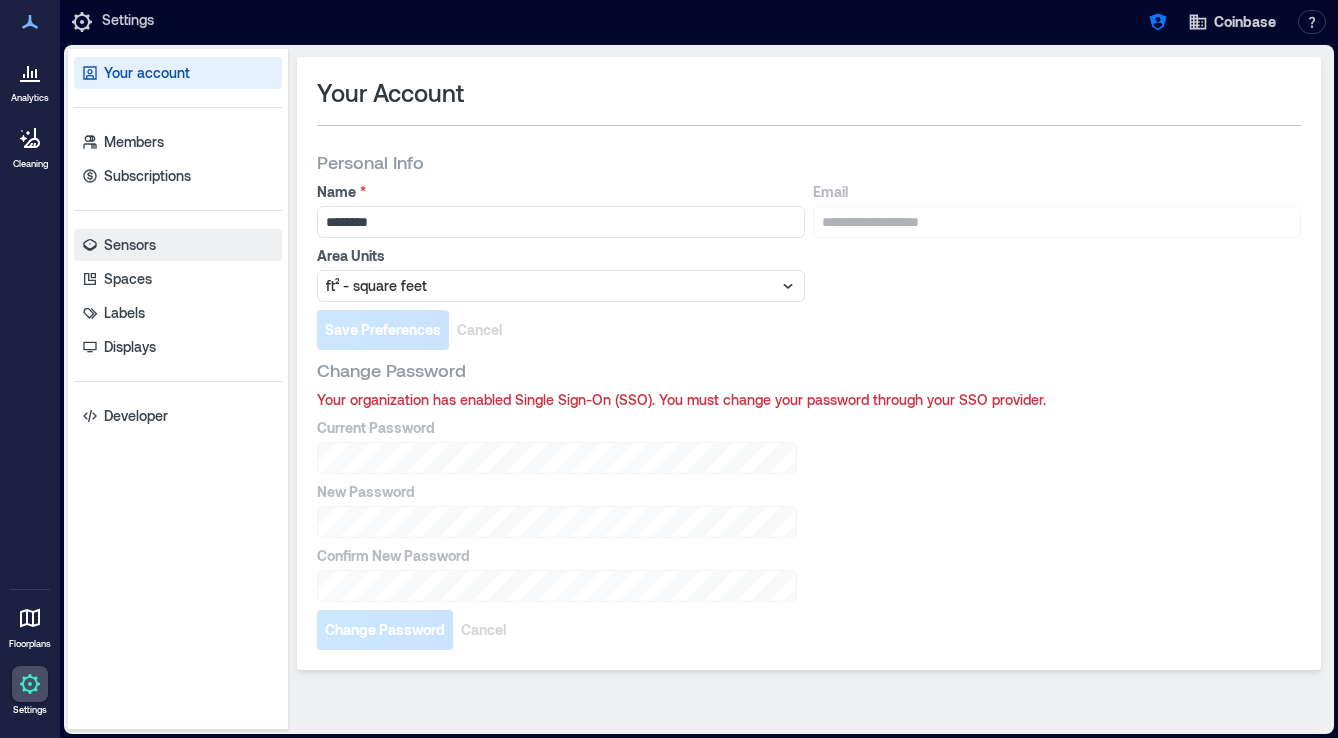 click on "Sensors" at bounding box center [178, 245] 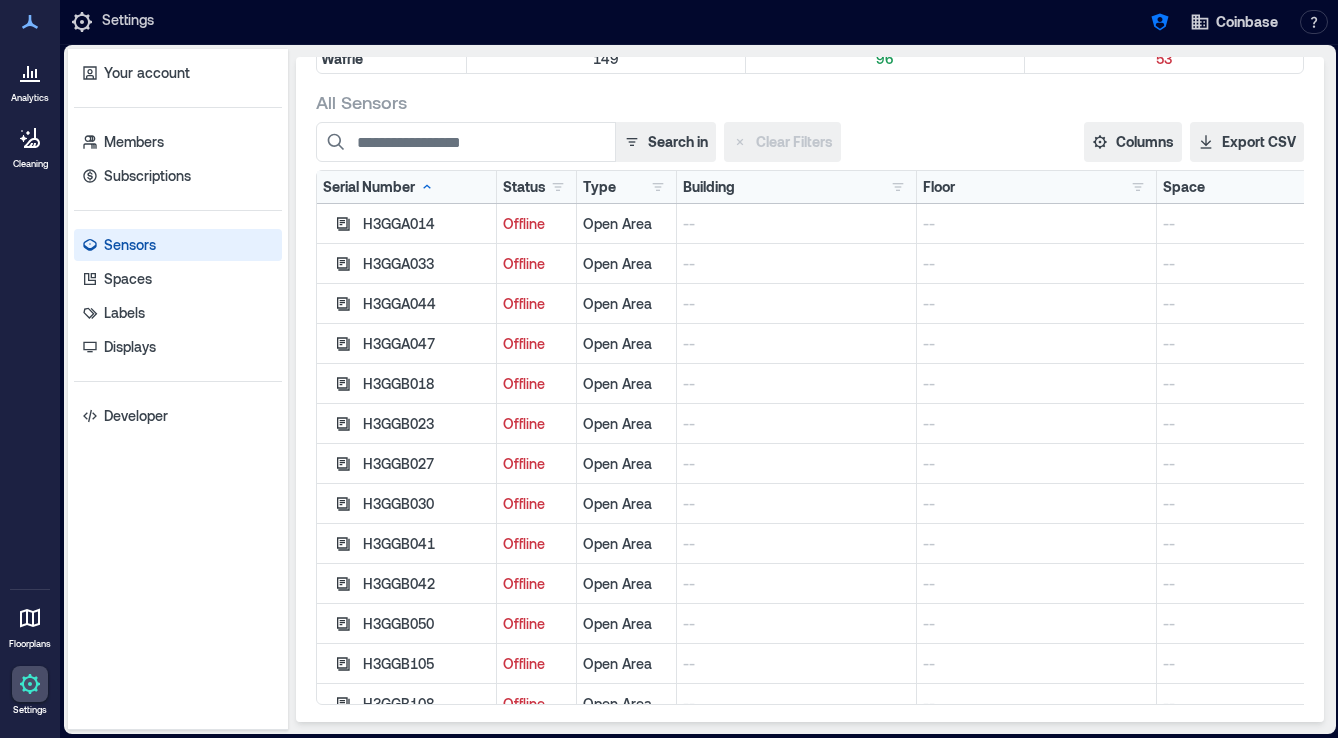 scroll, scrollTop: 257, scrollLeft: 0, axis: vertical 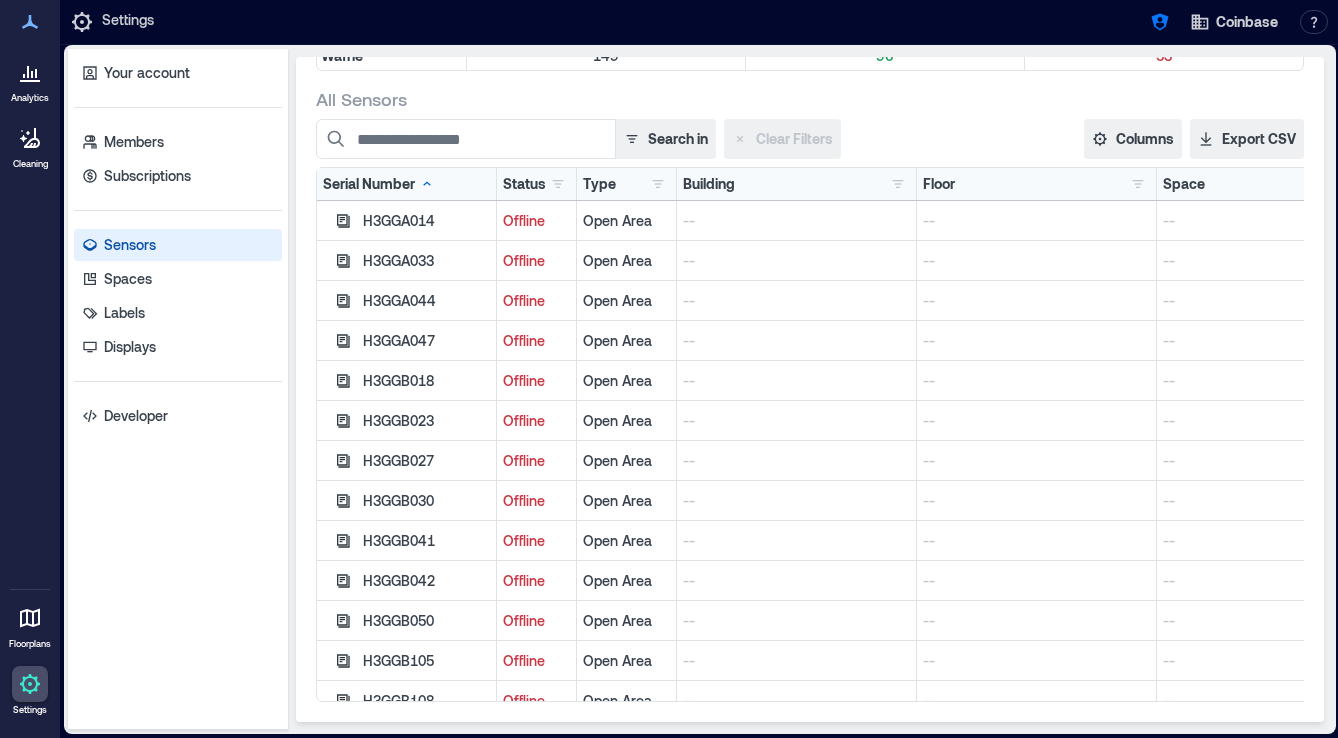 click on "Type Entry 19 Open Area 68 Waffle 149" at bounding box center [627, 184] 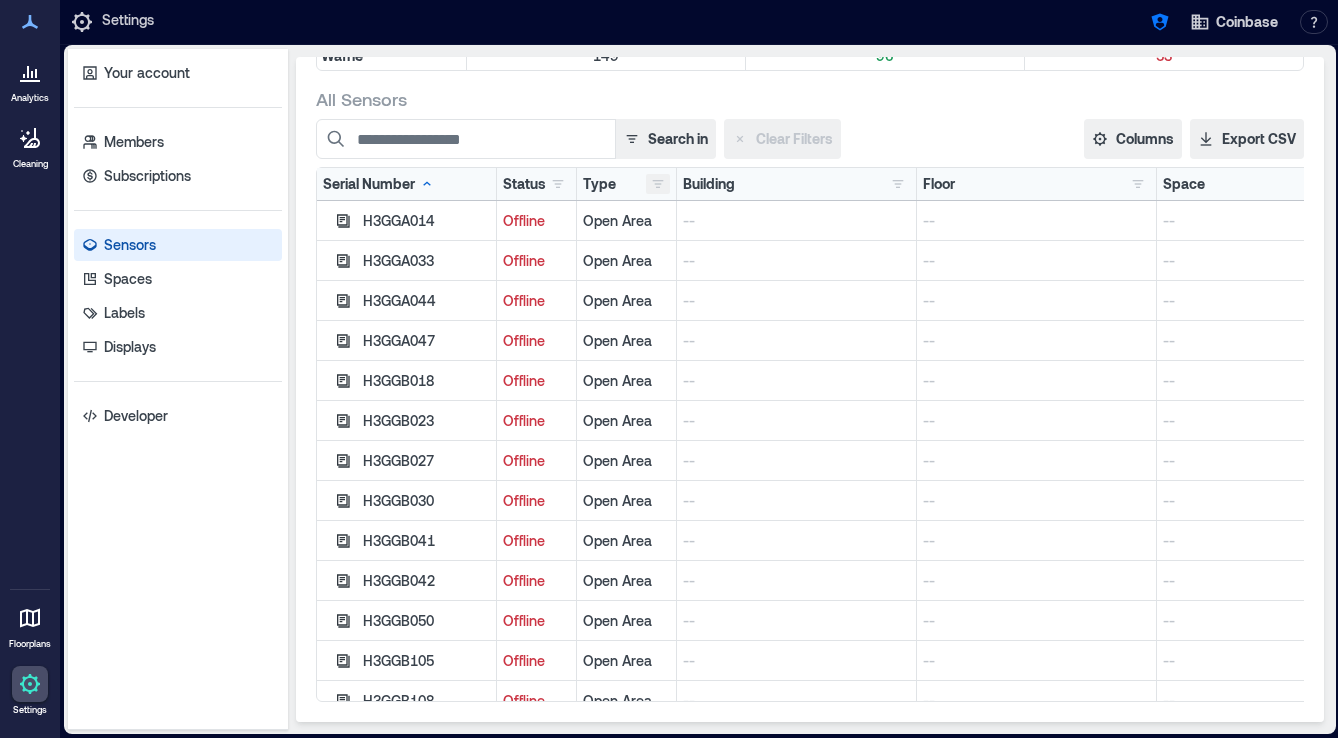 click at bounding box center [658, 184] 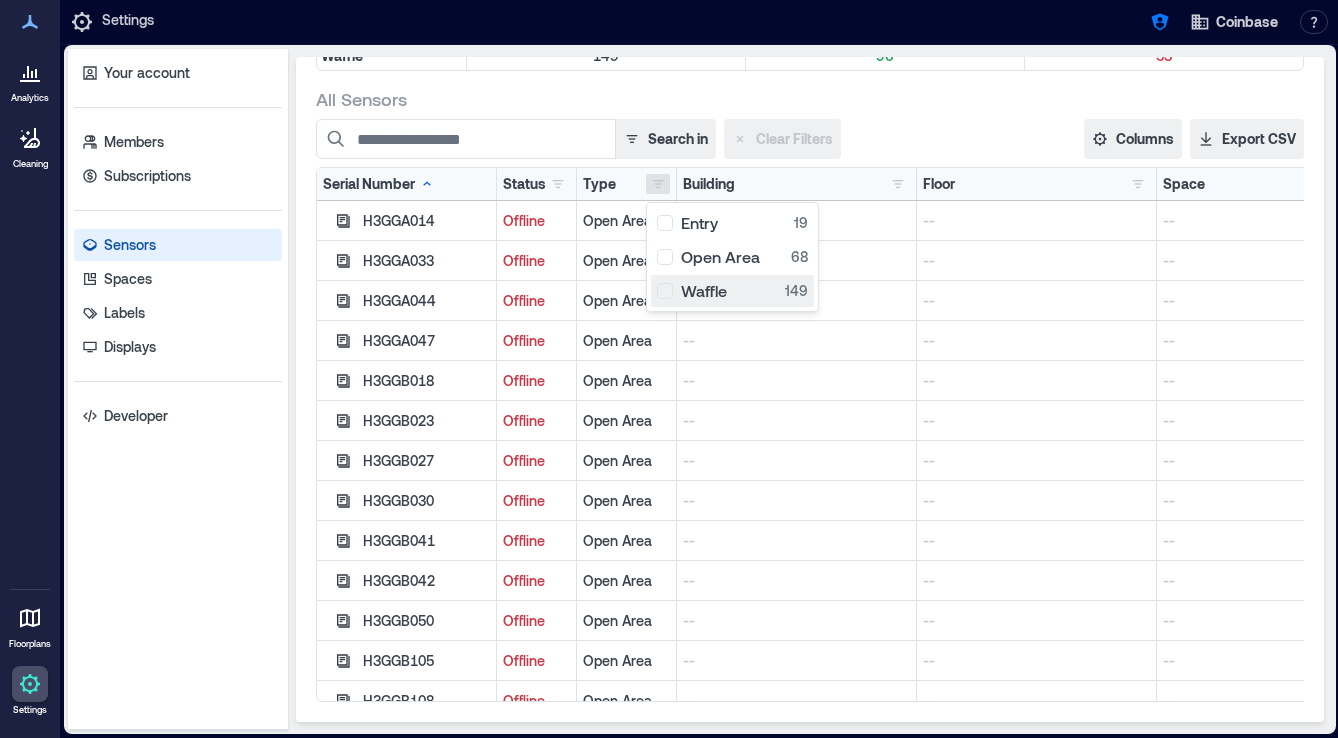click on "Waffle 149" at bounding box center (732, 291) 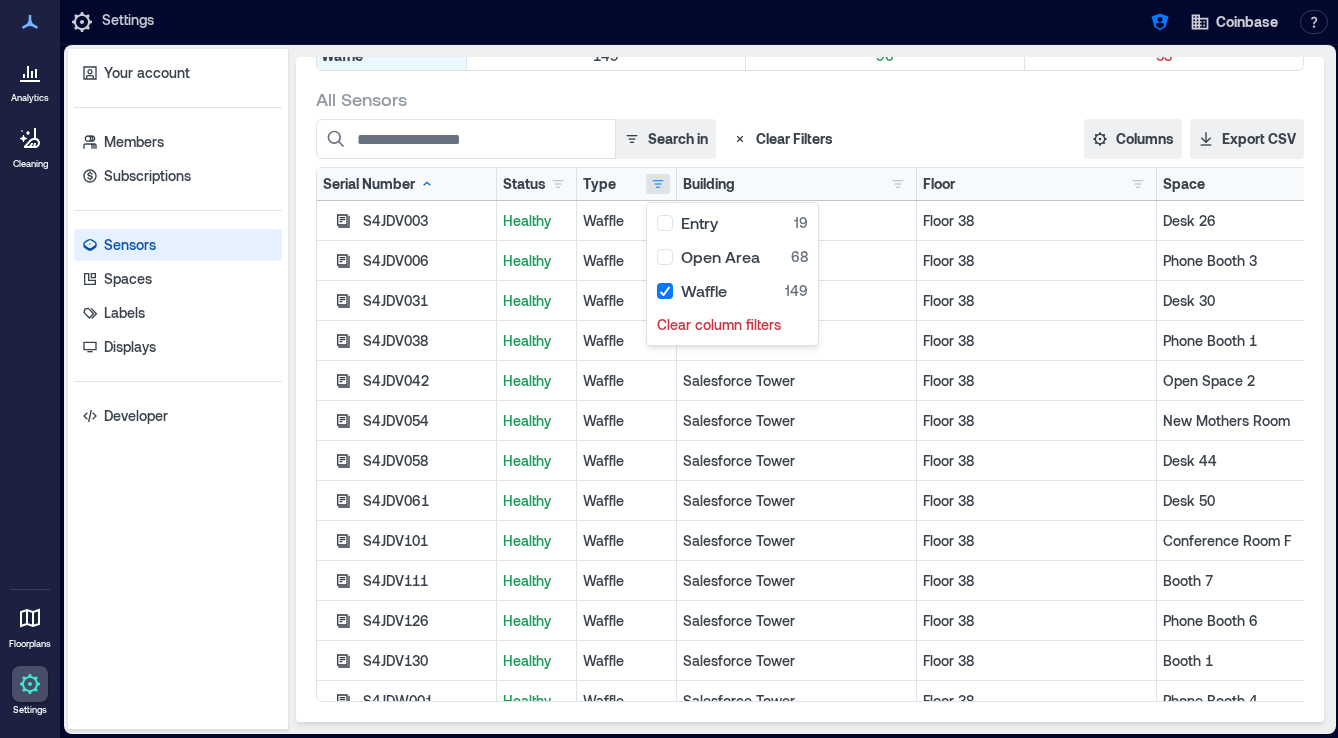 click on "Floor Floor 25 1 Floor 38 99 N/A 49" at bounding box center [1036, 184] 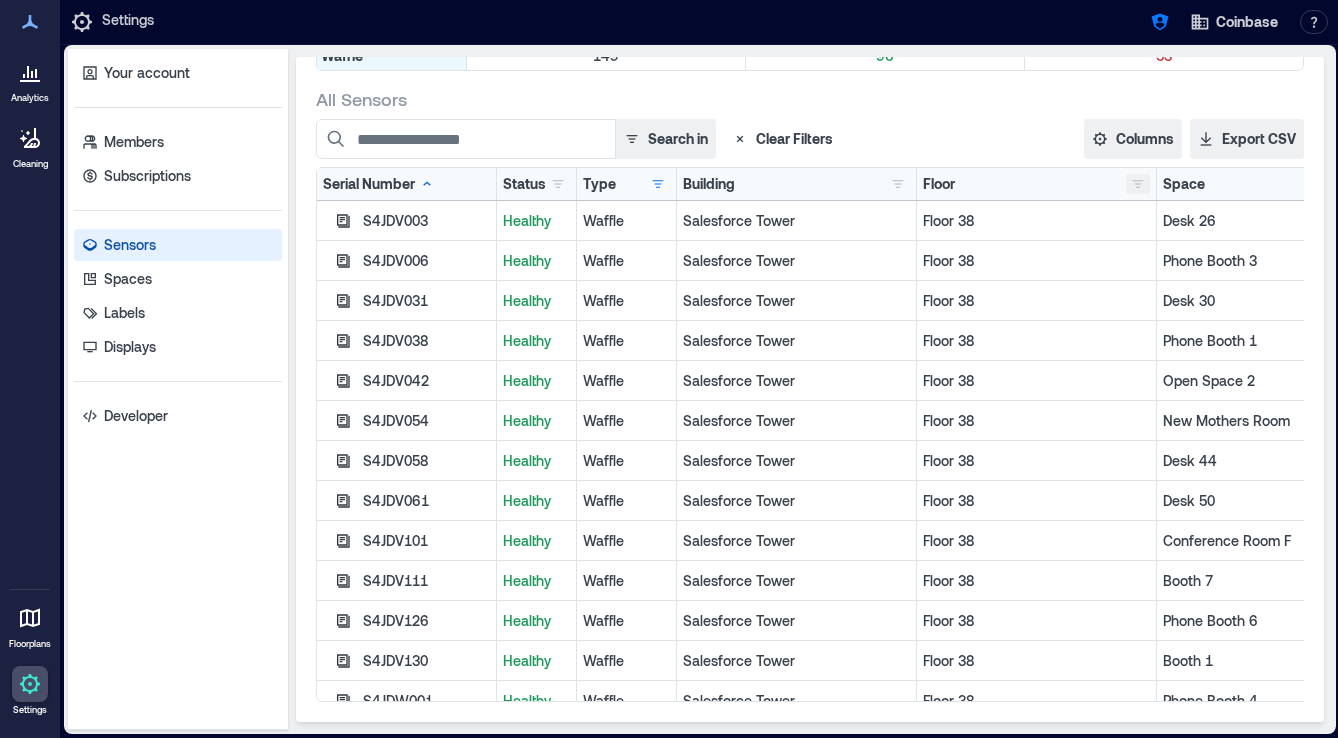 click at bounding box center (1138, 184) 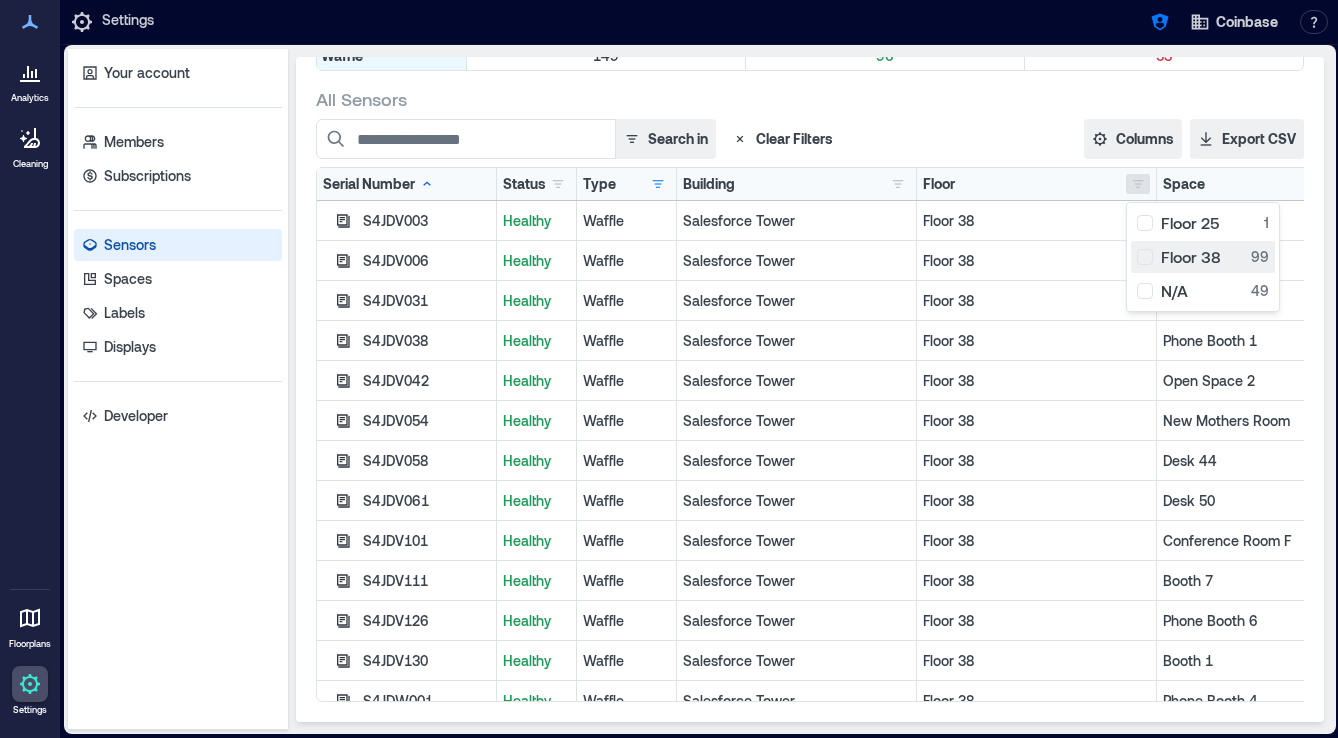 click on "Floor 38 99" at bounding box center [1203, 257] 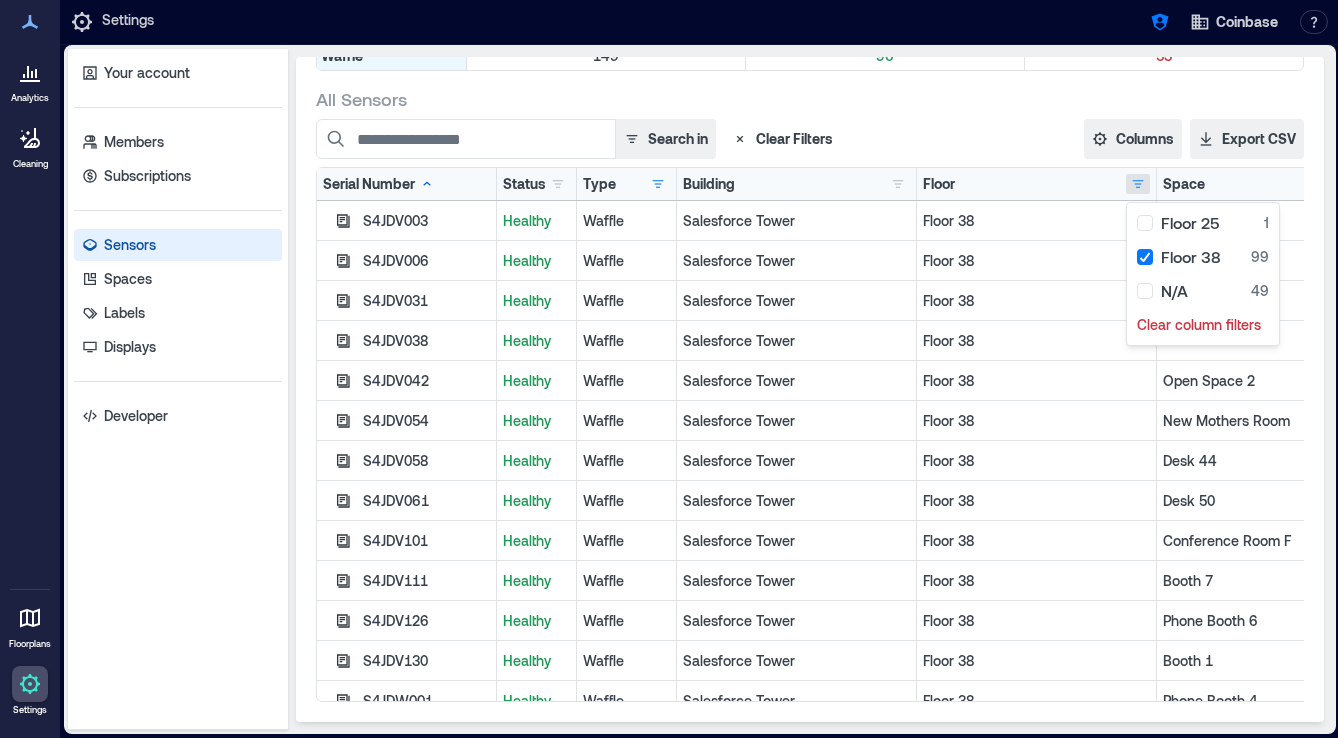 click on "All Sensors Search in Clear Filters Columns Serial Number Status Type Building Floor Space Firmware Ethernet MAC WiFi MAC Export CSV Serial Number Status Healthy 95 Offline 4 Type Waffle 99 Clear column filters Building Salesforce Tower 99 Floor Floor 25 1 Floor 38 99 N/A 49 Clear column filters Space Booth 1 1 Booth 2 1 Booth 3 1 Booth 4 1 Booth 5 1 Booth 6 1 Booth 7 1 Conference Room A 1 Conference Room B 1 Conference Room C 1 Conference Room D 1 Conference Room E 1 Conference Room F 1 Conference Room G 1 Conference Room H 1 Conference Room J 1 Confrence Room I 1 Desk 1 1 Desk 10 1 Desk 11 1 Desk 13 1 Desk 14 1 Desk 15 1 Desk 16 1 Desk 17 1 Desk 18 1 Desk 19 1 Desk 2 1 Desk 20 1 Desk 21 1 Desk 22 1 Desk 23 1 Desk 24 1 Desk 25 1 Desk 26 1 Desk 27 1 Desk 28 1 Desk 29 1 Desk 3 1 Desk 30 1 Desk 31 1 Desk 32 1 Desk 33 1 Desk 34 1 Desk 35 1 Desk 36 1 Desk 37 1 Desk 38 1 Desk 39 1 Desk 4 1 Desk 40 1 Desk 41 1 Desk 42 1 Desk 43 1 Desk 44 1 Desk 45 1 Desk 46 1 Desk 47 1 Desk 48 1 Desk 49 1 Desk 5 1 Desk 50 1 Desk 51" at bounding box center [810, 394] 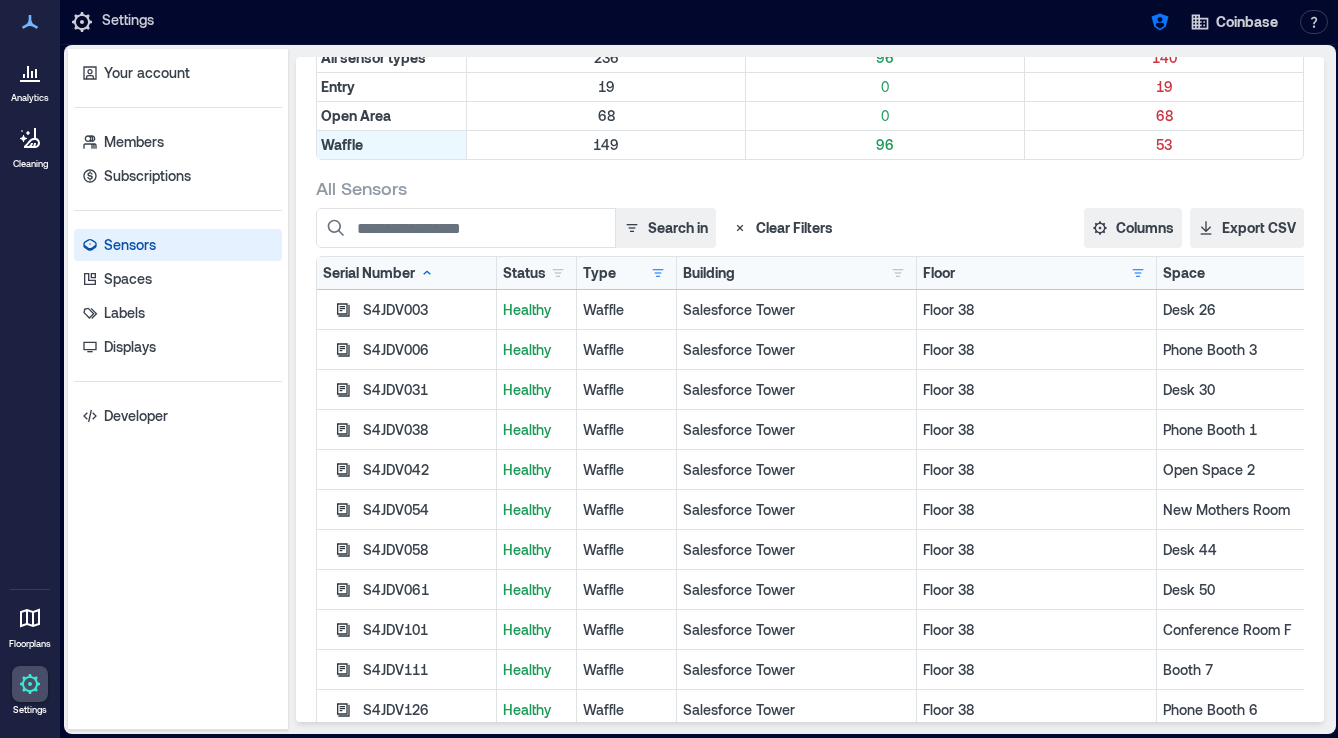 scroll, scrollTop: 257, scrollLeft: 0, axis: vertical 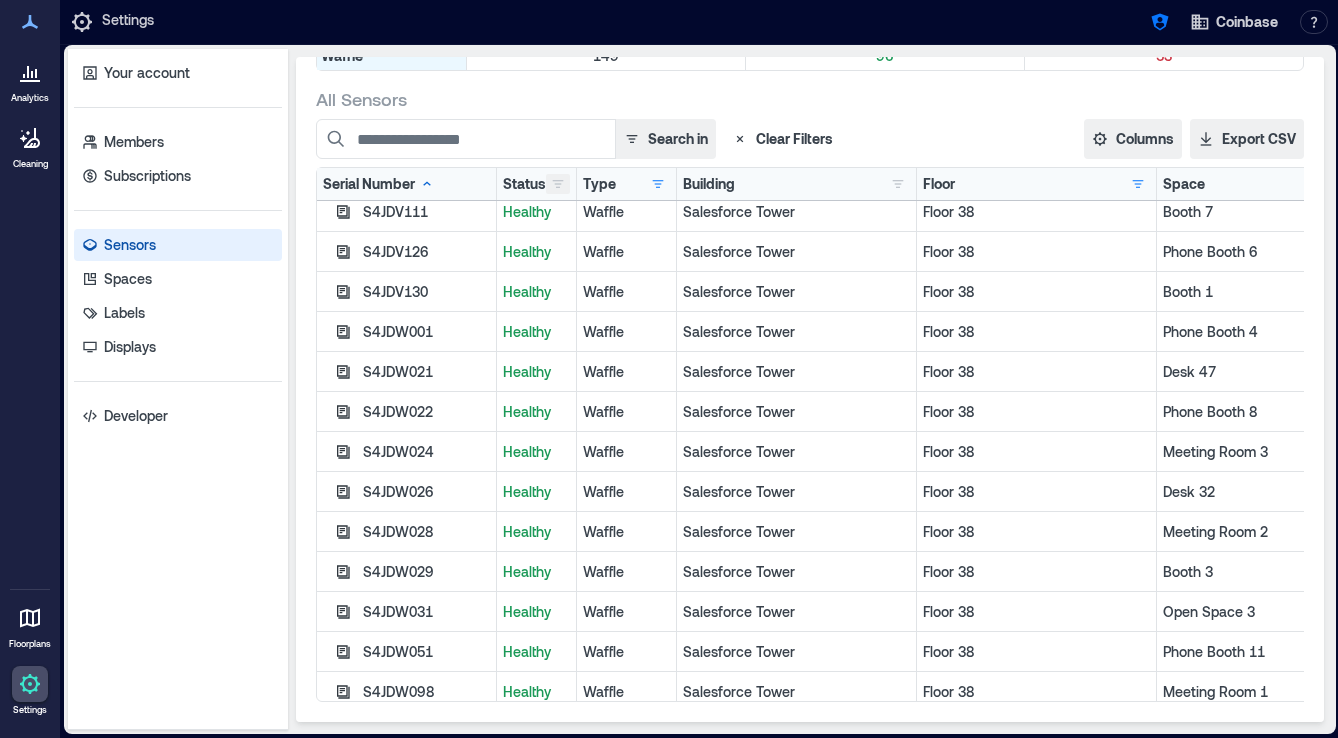 click at bounding box center [558, 184] 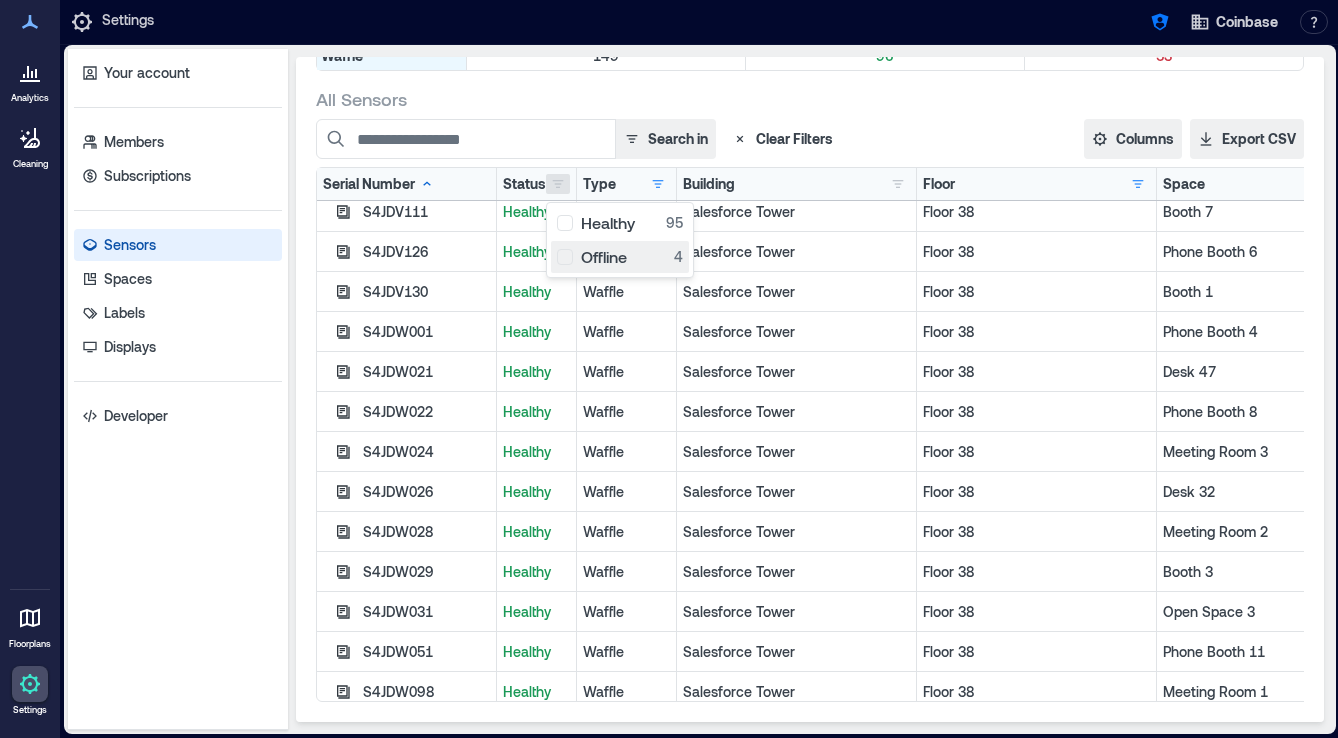 click on "Offline 4" at bounding box center (620, 257) 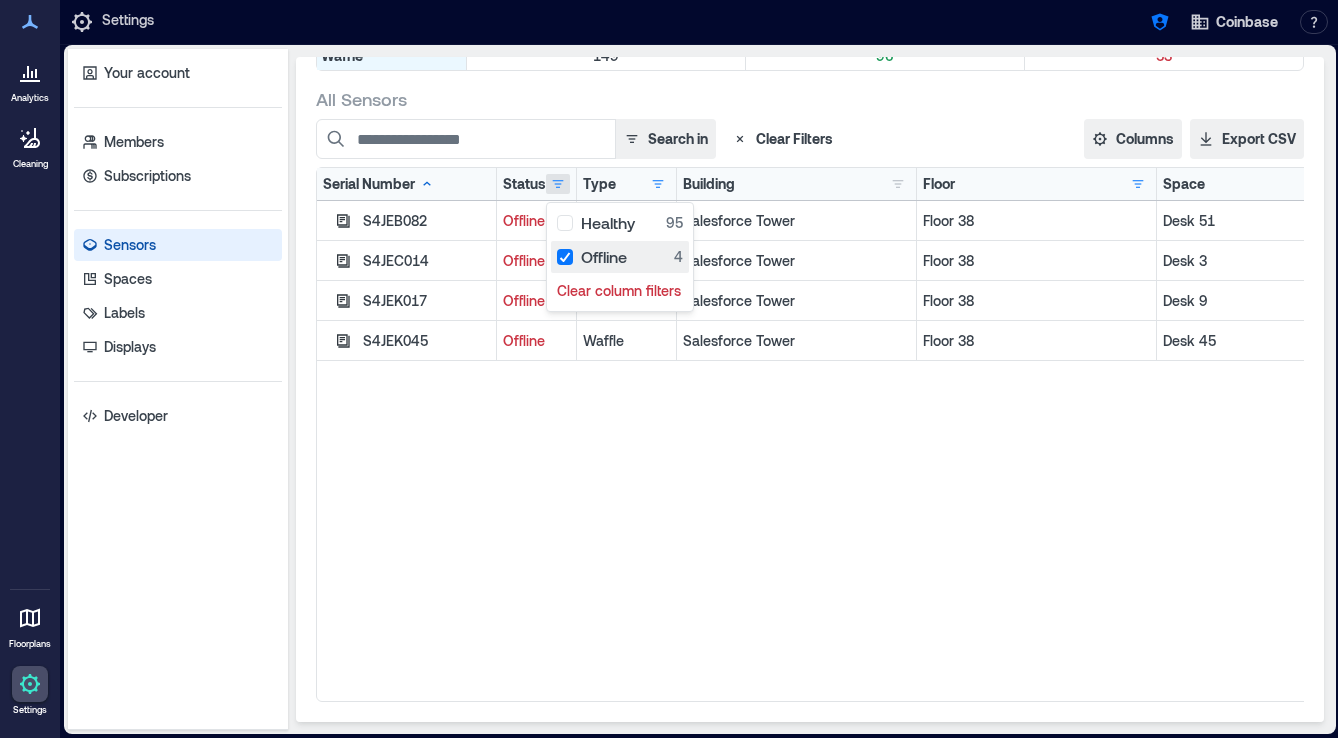 scroll, scrollTop: 0, scrollLeft: 0, axis: both 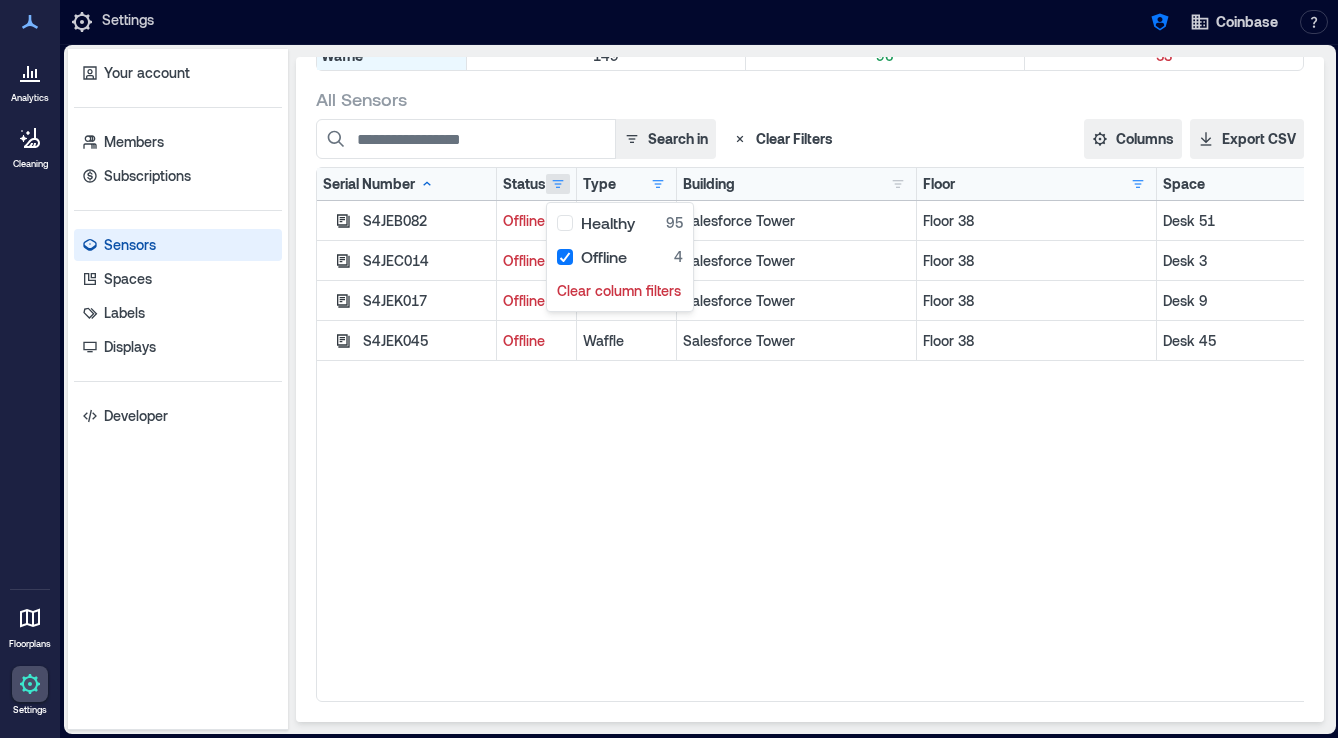 click on "S4JEB082 Offline Waffle Salesforce Tower Floor 38 Desk 51 S4JEC014 Offline Waffle Salesforce Tower Floor 38 Desk 3 S4JEK017 Offline Waffle Salesforce Tower Floor 38 Desk 9 S4JEK045 Offline Waffle Salesforce Tower Floor 38 Desk 45" at bounding box center (857, 451) 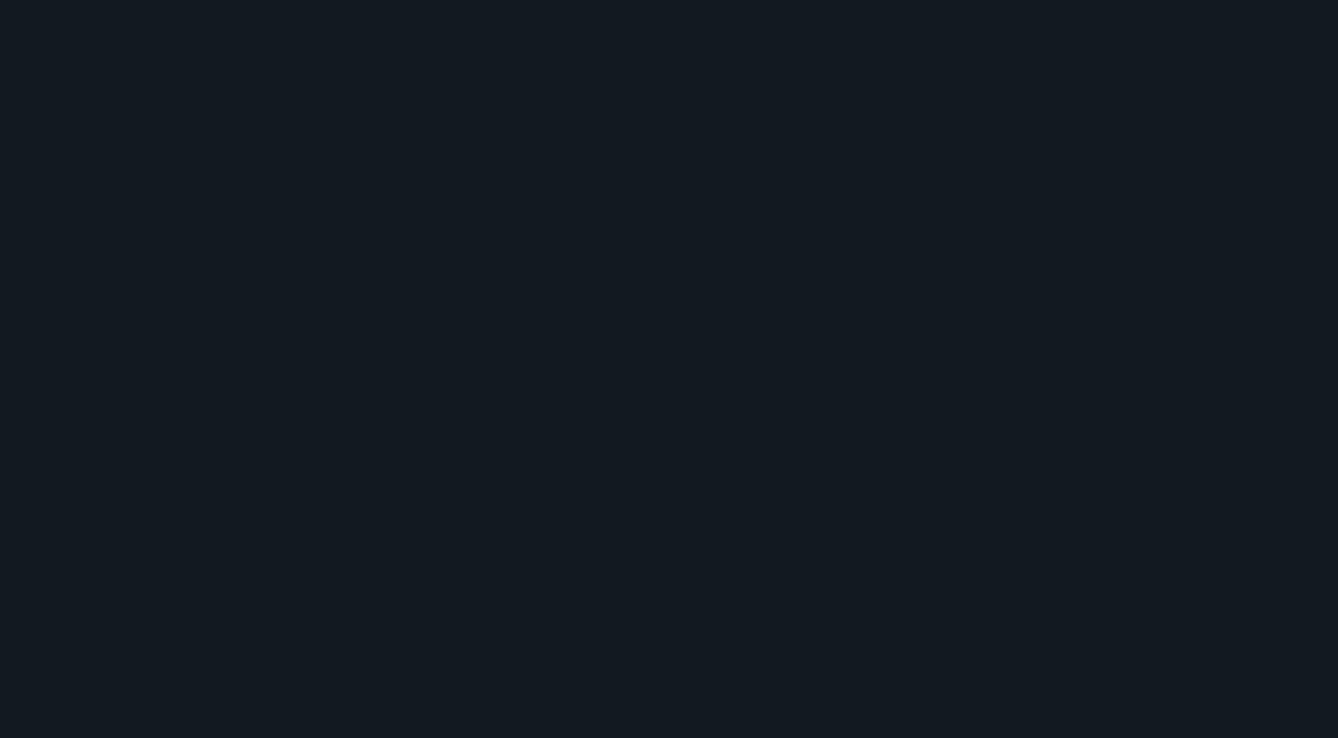 scroll, scrollTop: 0, scrollLeft: 0, axis: both 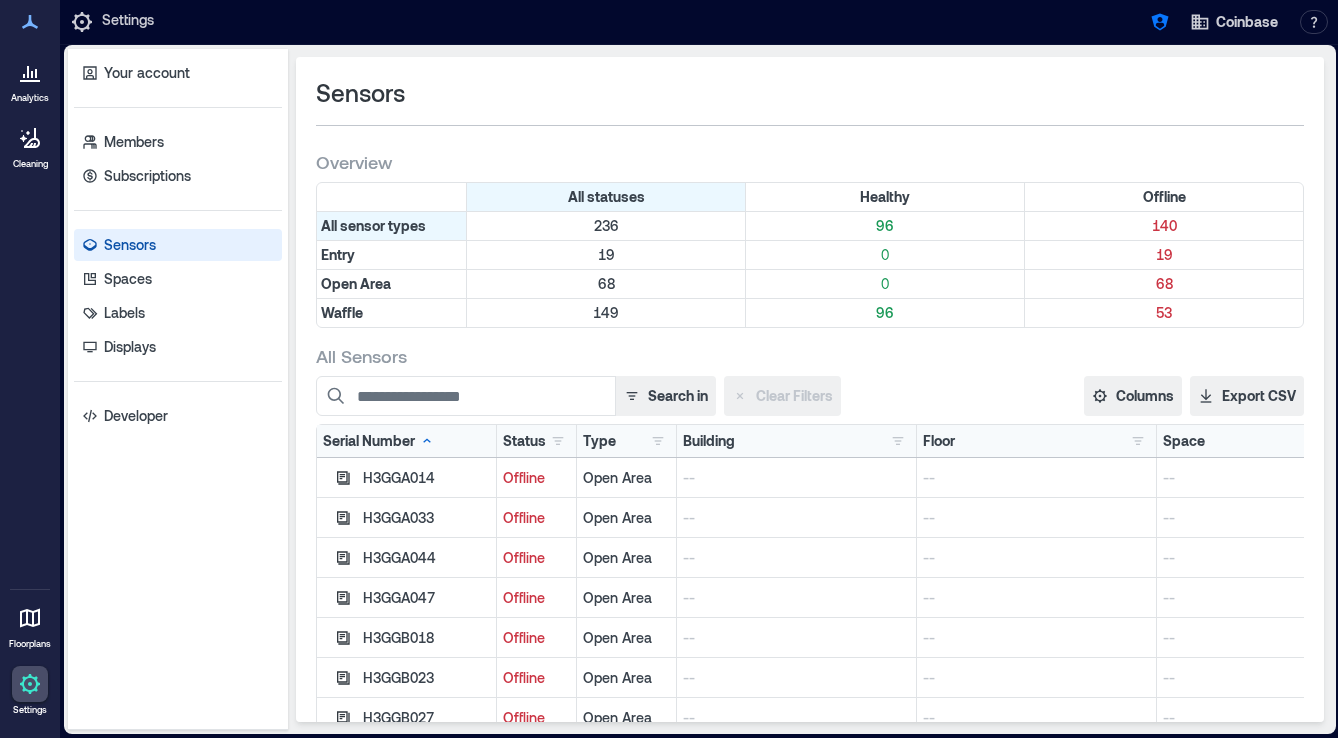 click at bounding box center (30, 72) 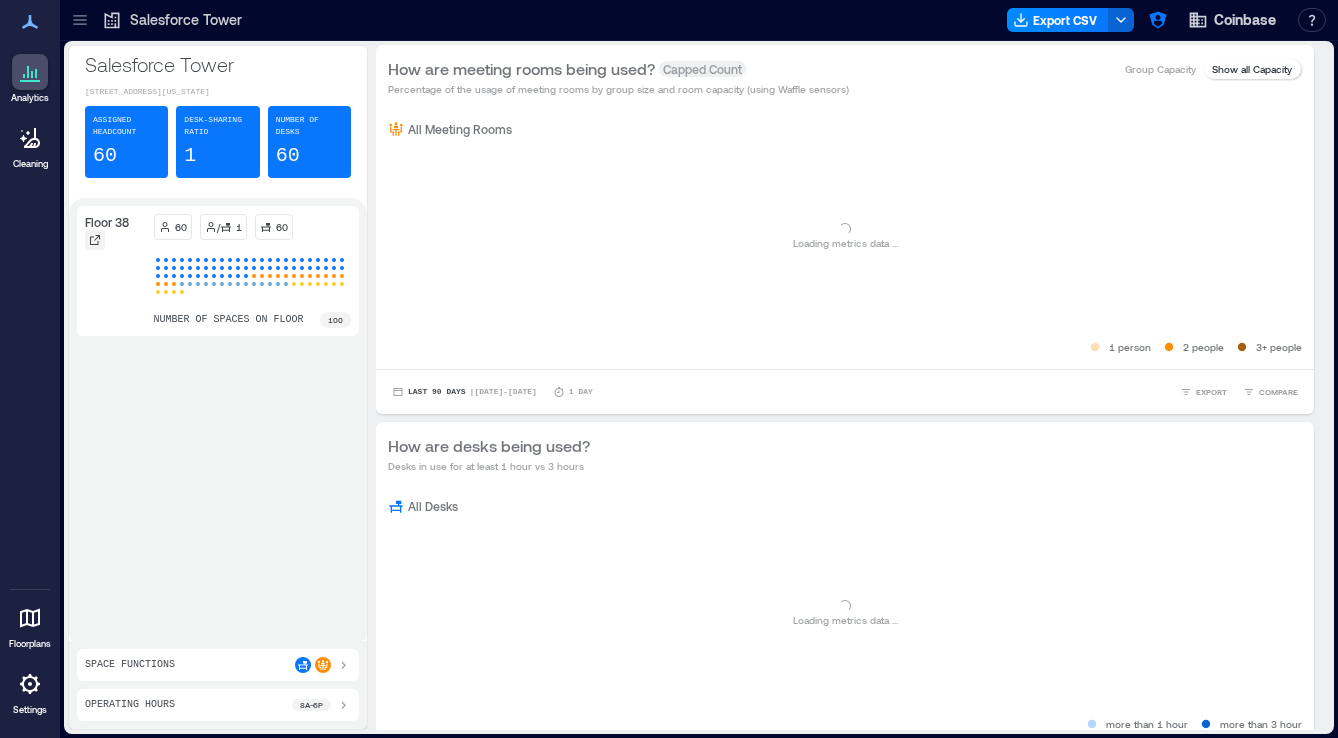 click 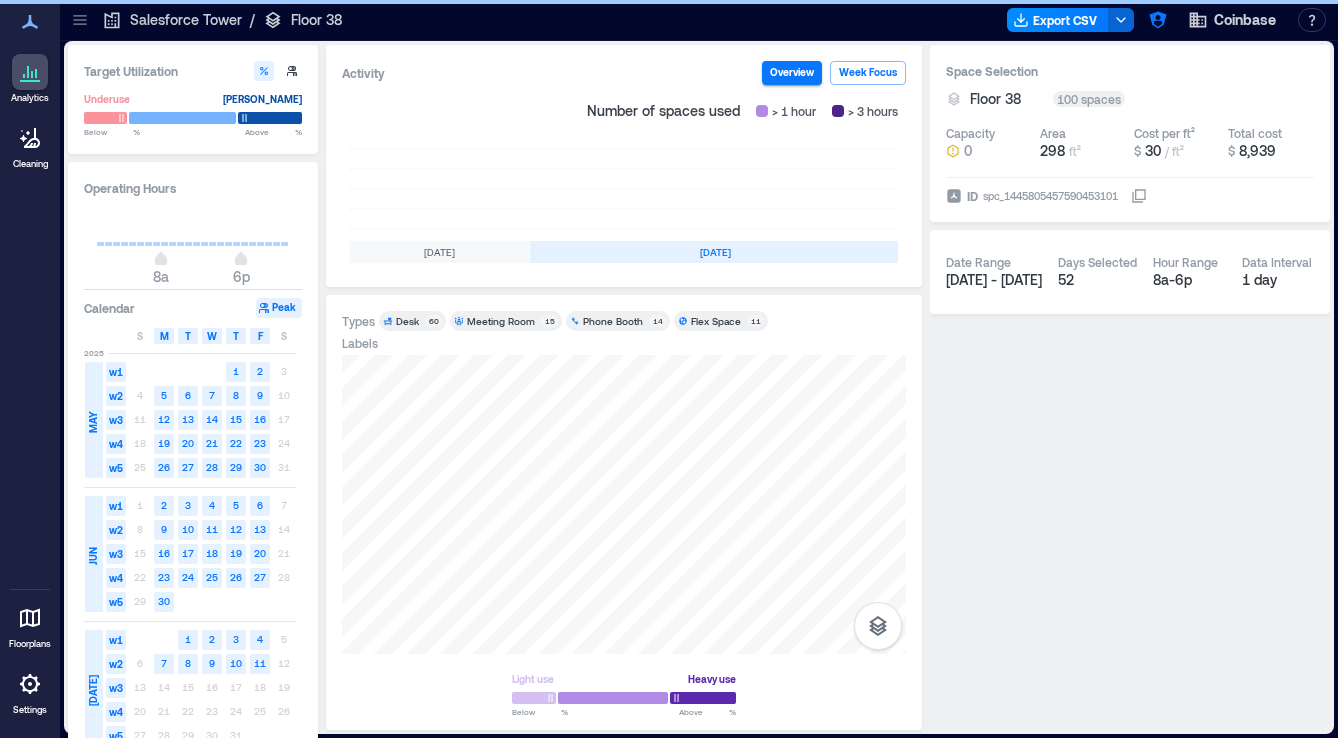scroll, scrollTop: 0, scrollLeft: 532, axis: horizontal 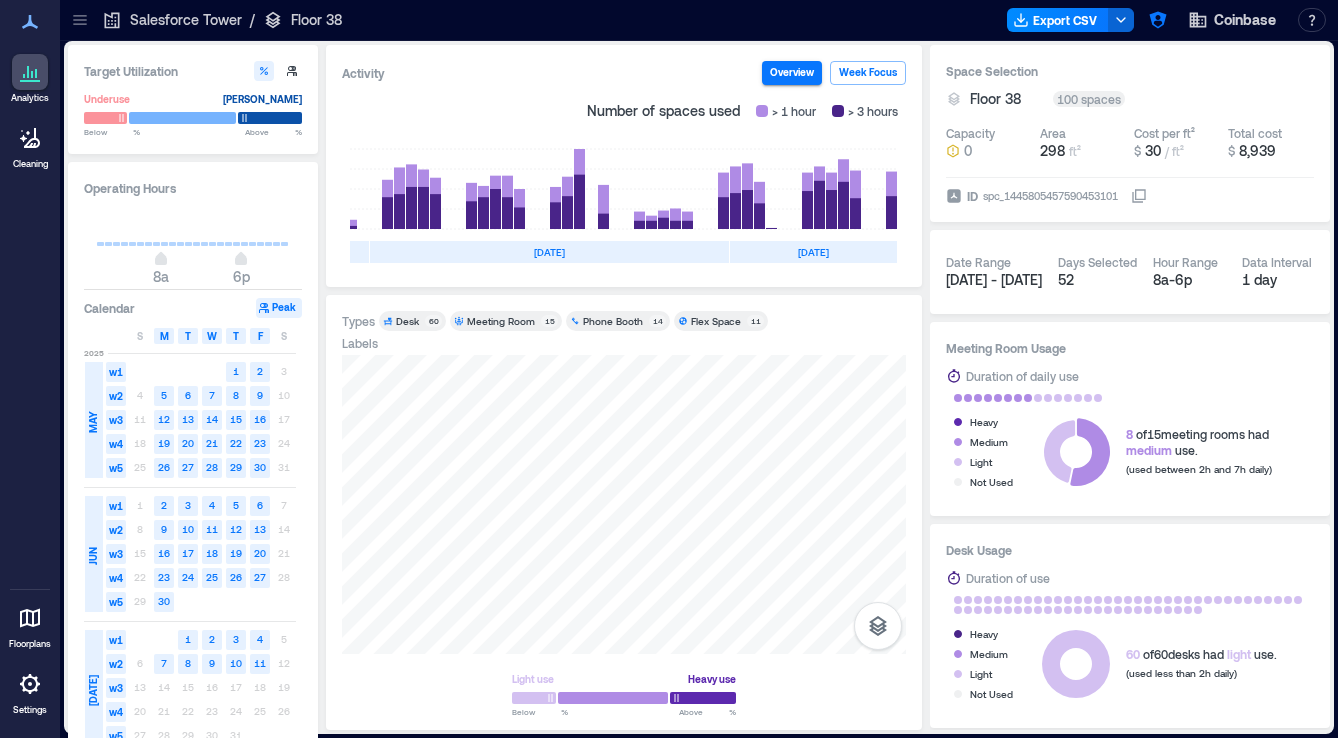 click on "Phone Booth 14" at bounding box center (618, 321) 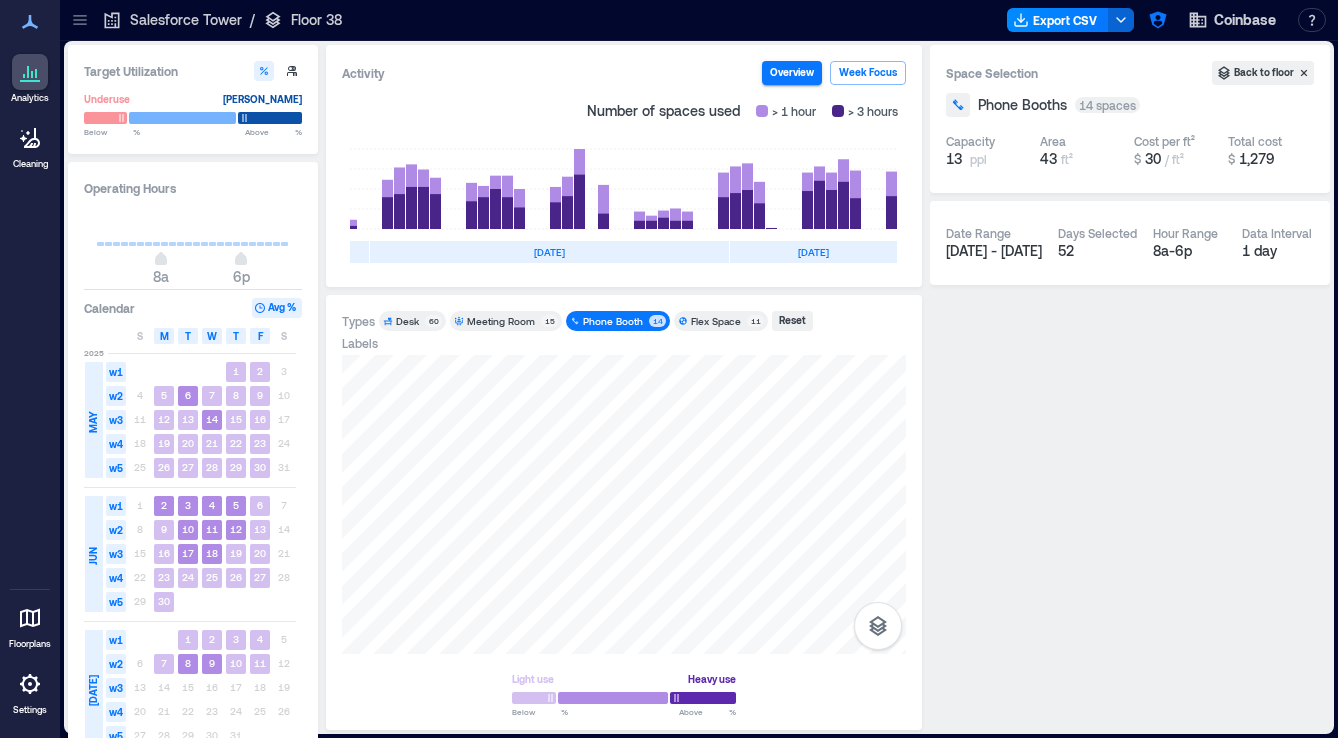 click on "Meeting Room" at bounding box center [501, 321] 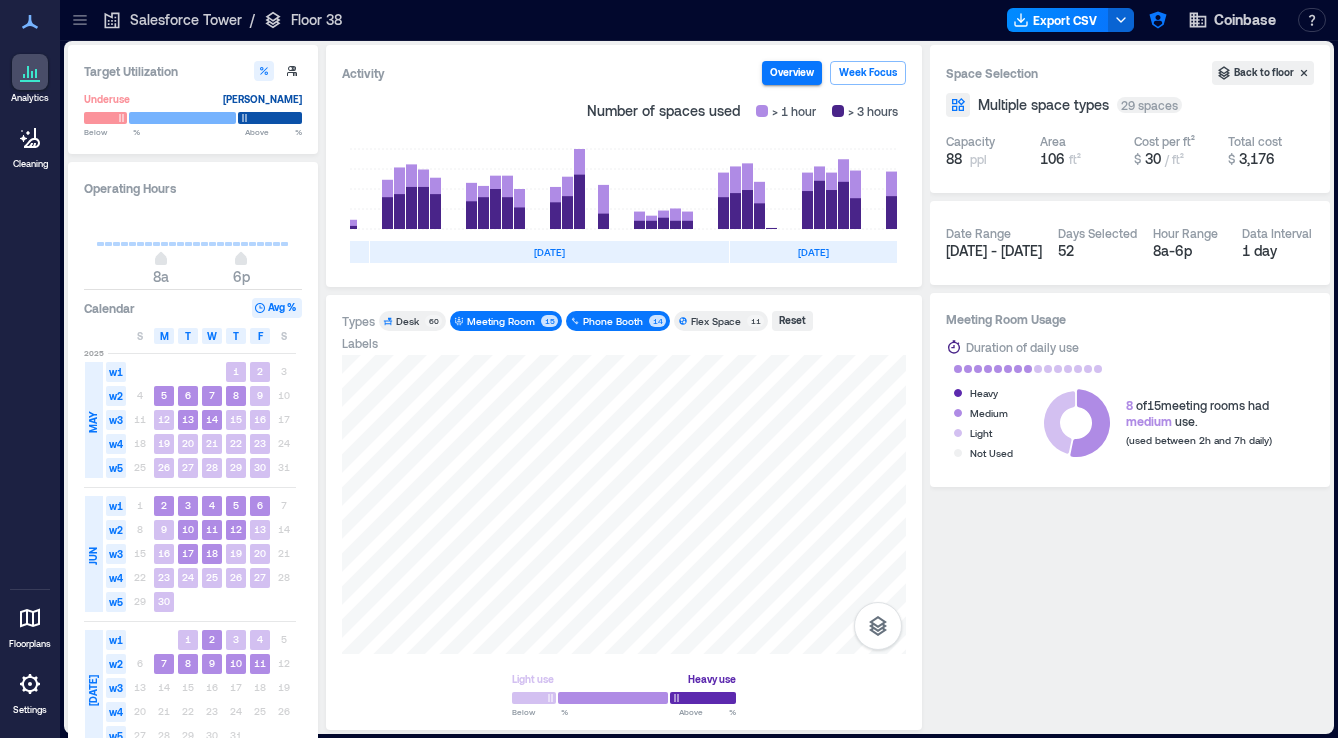 click on "Flex Space" at bounding box center (716, 321) 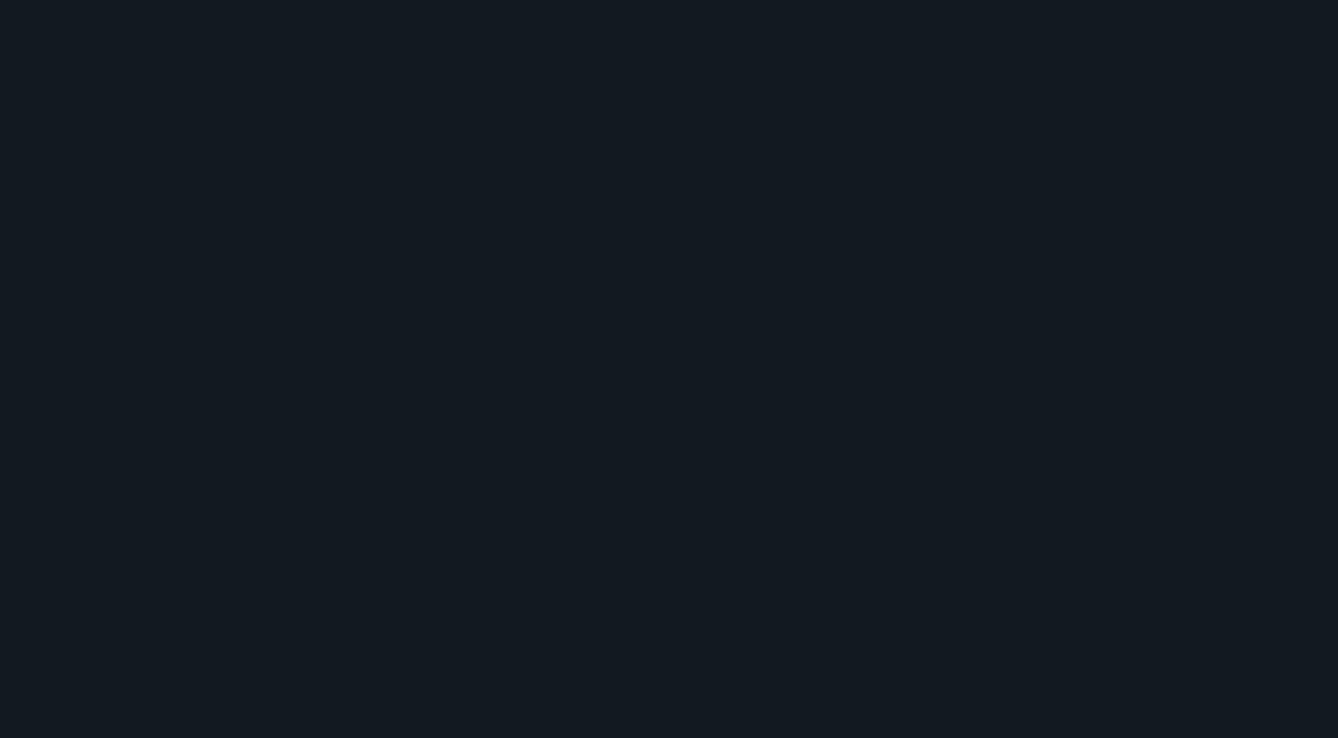 scroll, scrollTop: 0, scrollLeft: 0, axis: both 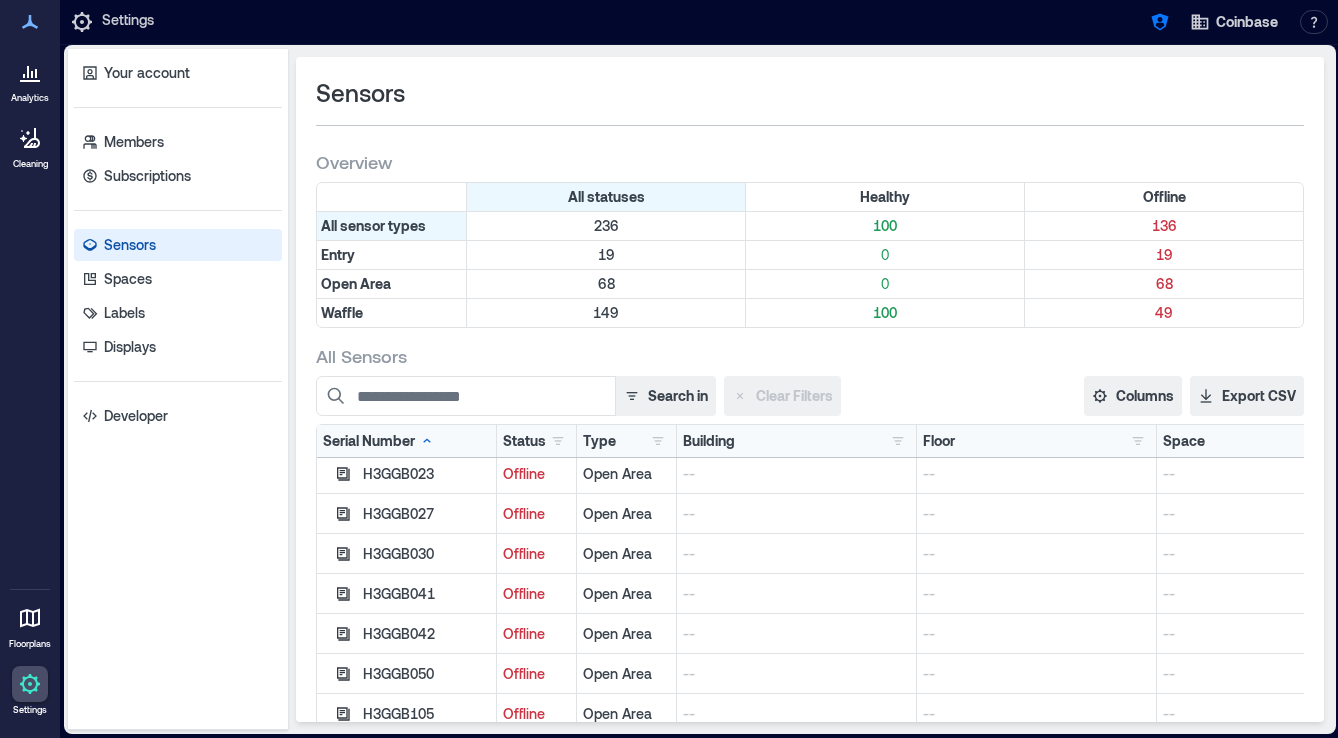 click at bounding box center [30, 72] 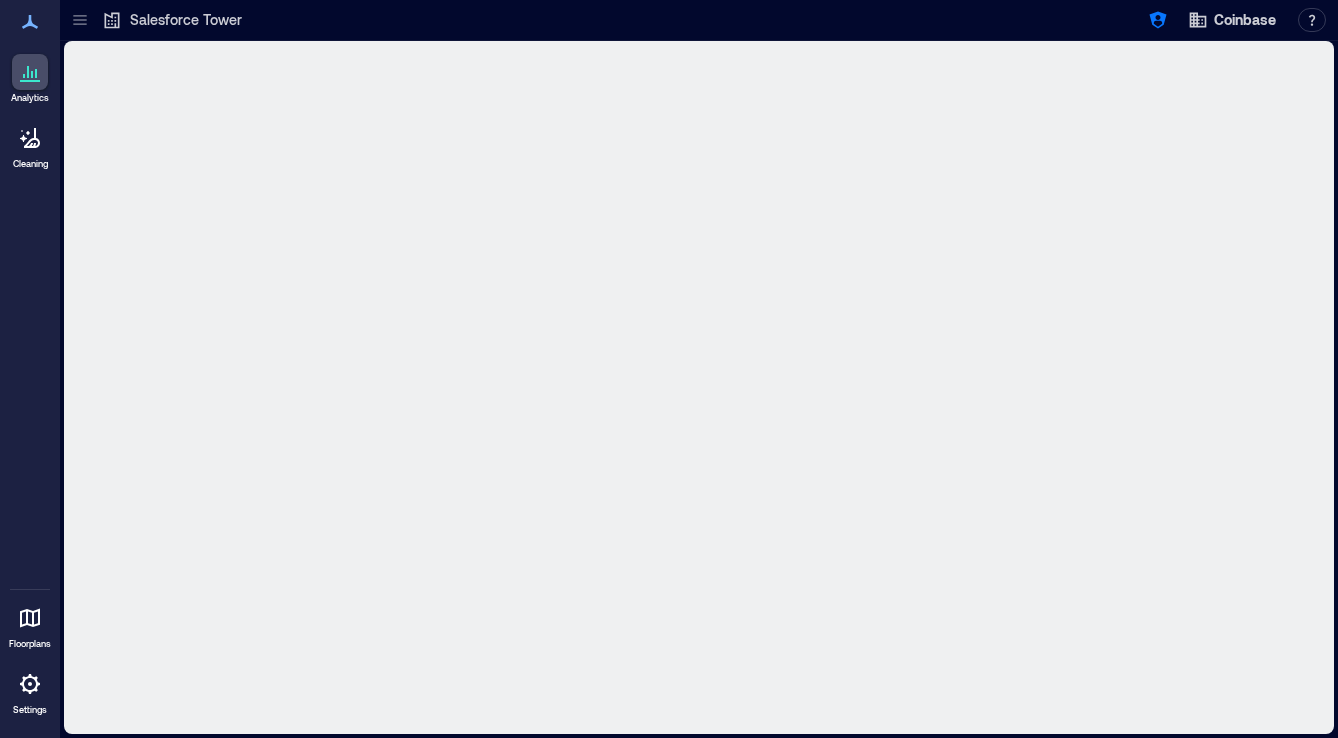 click 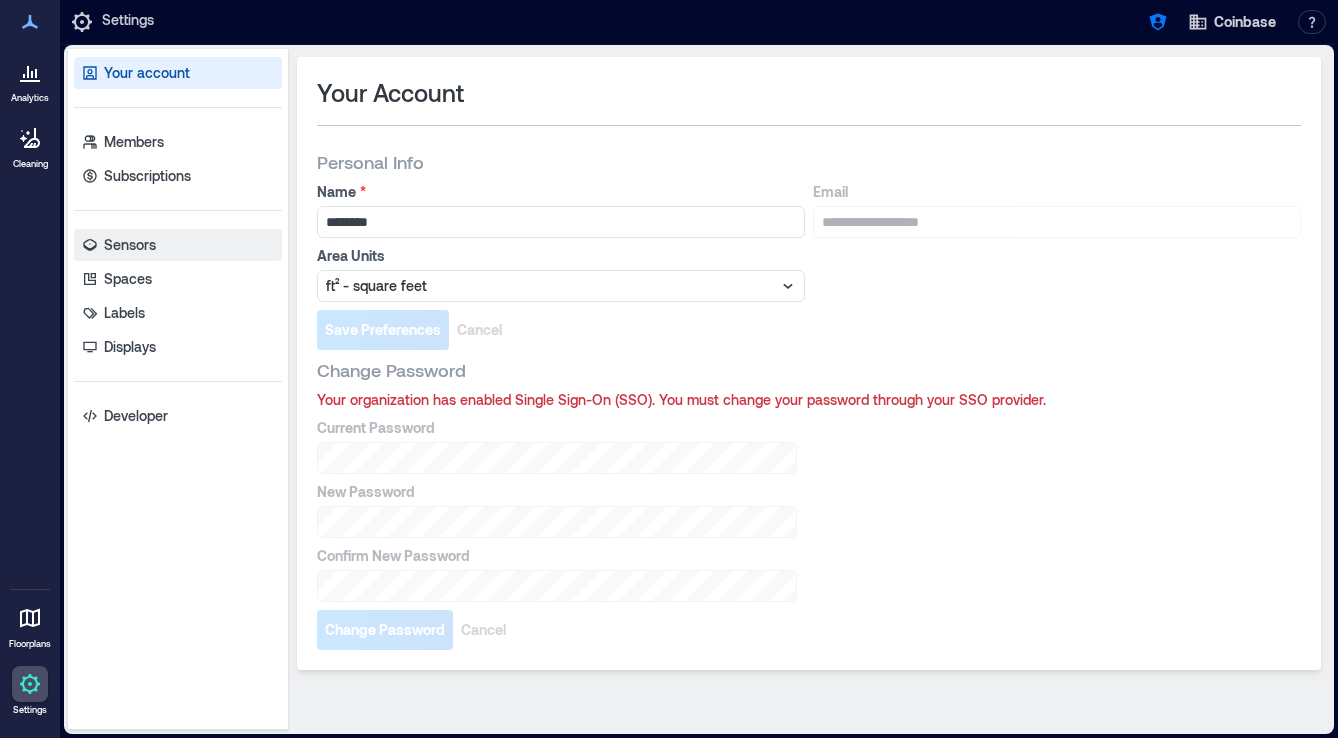 click on "Sensors" at bounding box center [178, 245] 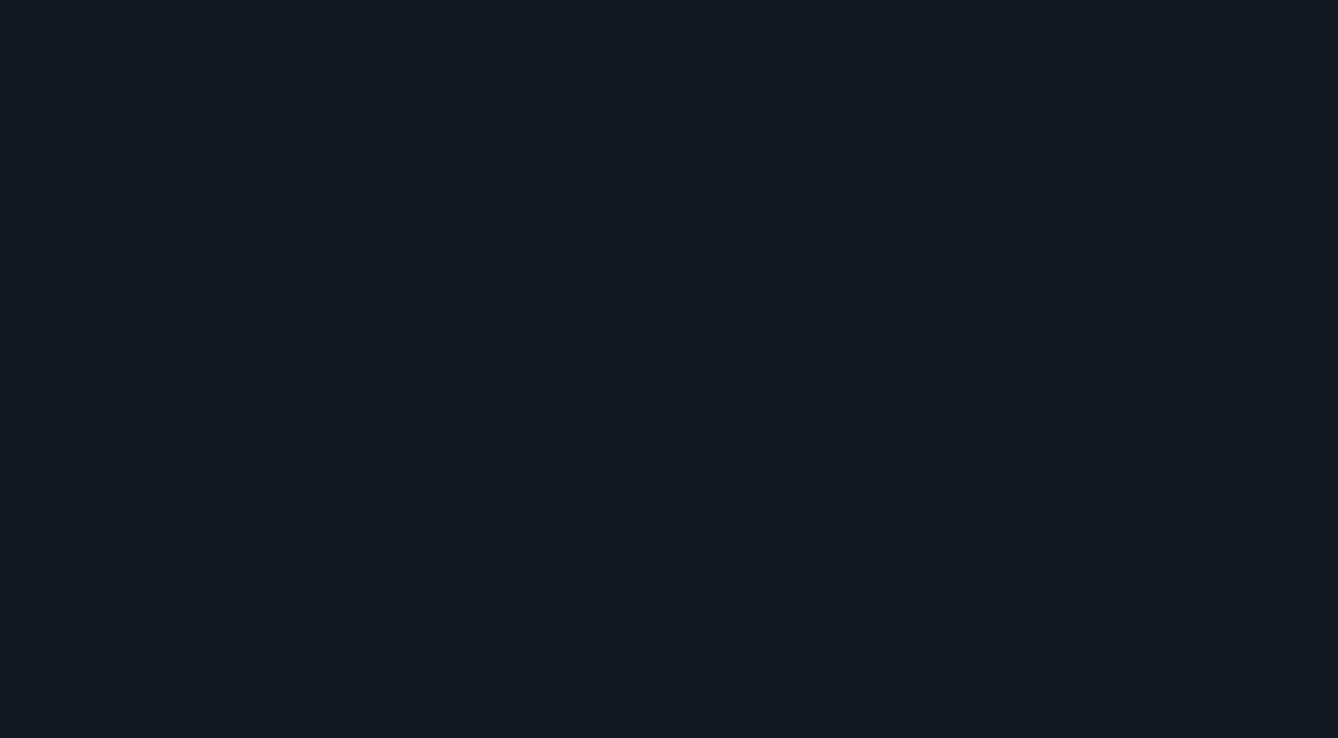 scroll, scrollTop: 0, scrollLeft: 0, axis: both 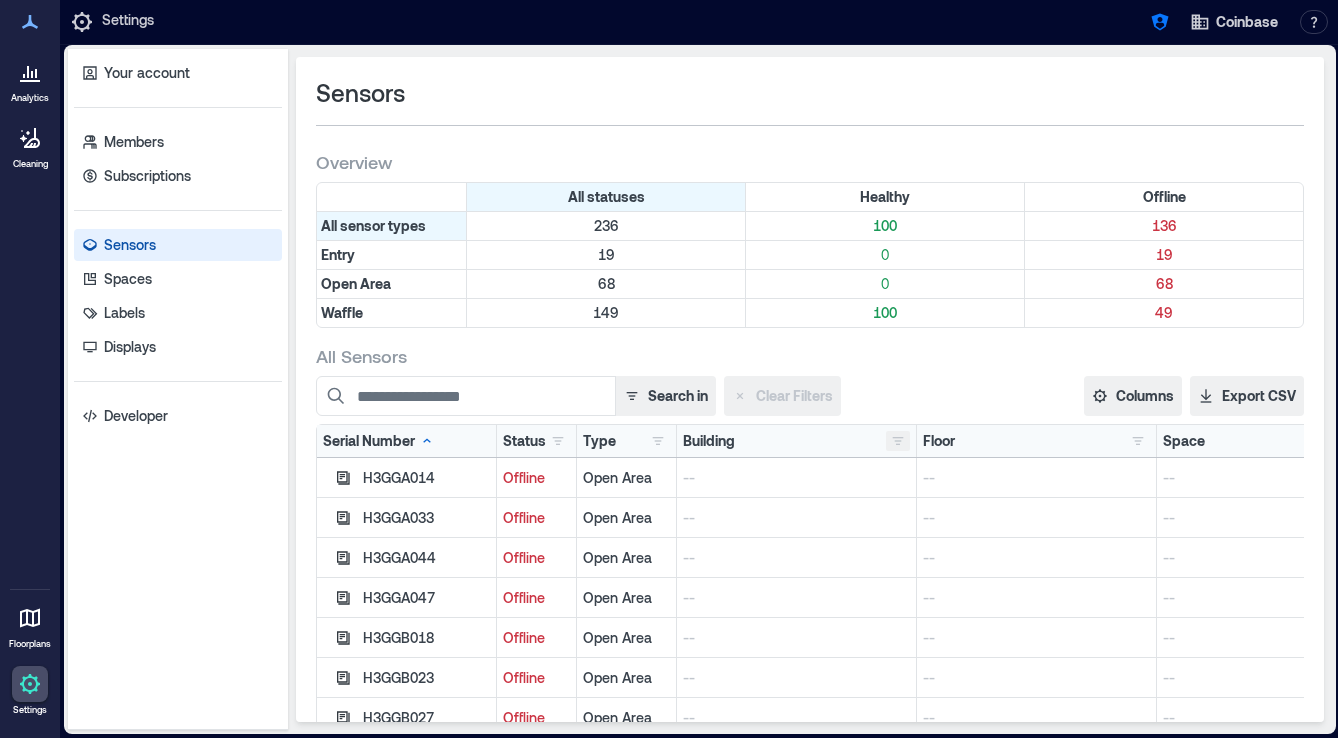 click at bounding box center (898, 441) 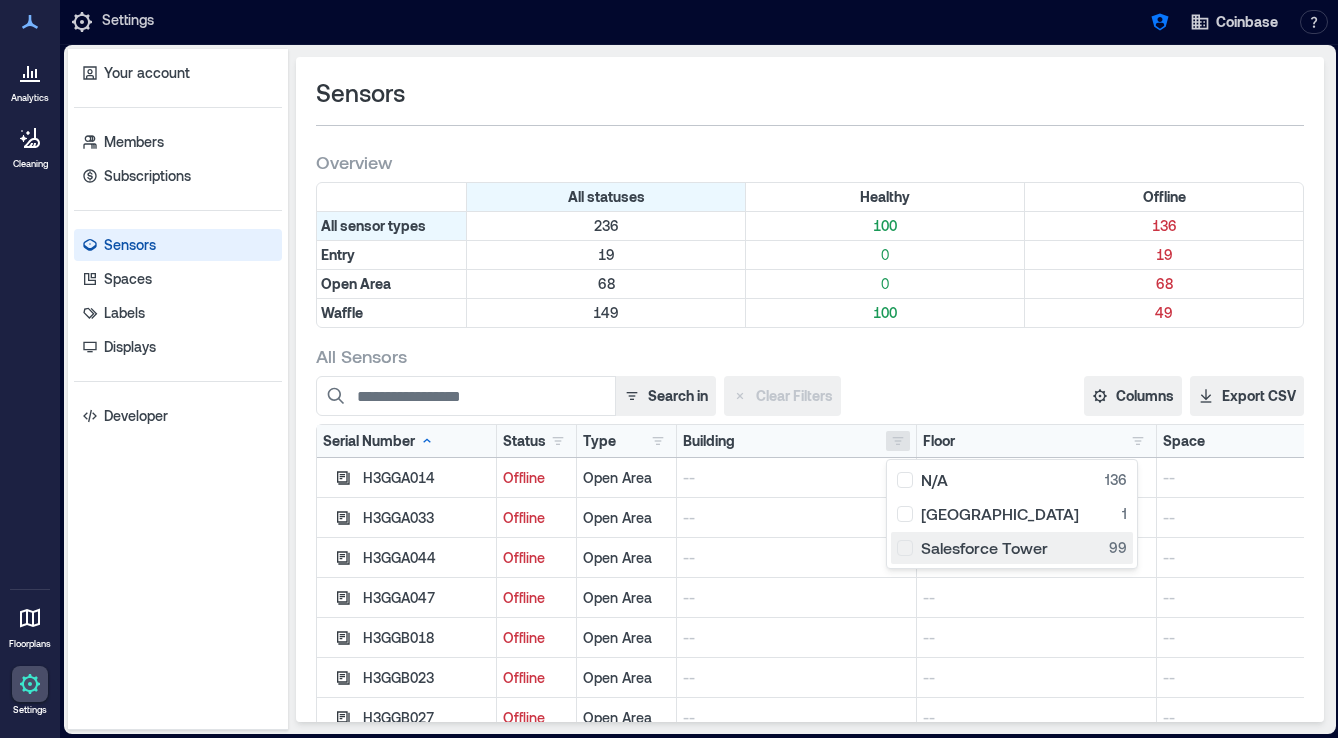 click on "Salesforce Tower 99" at bounding box center (1012, 548) 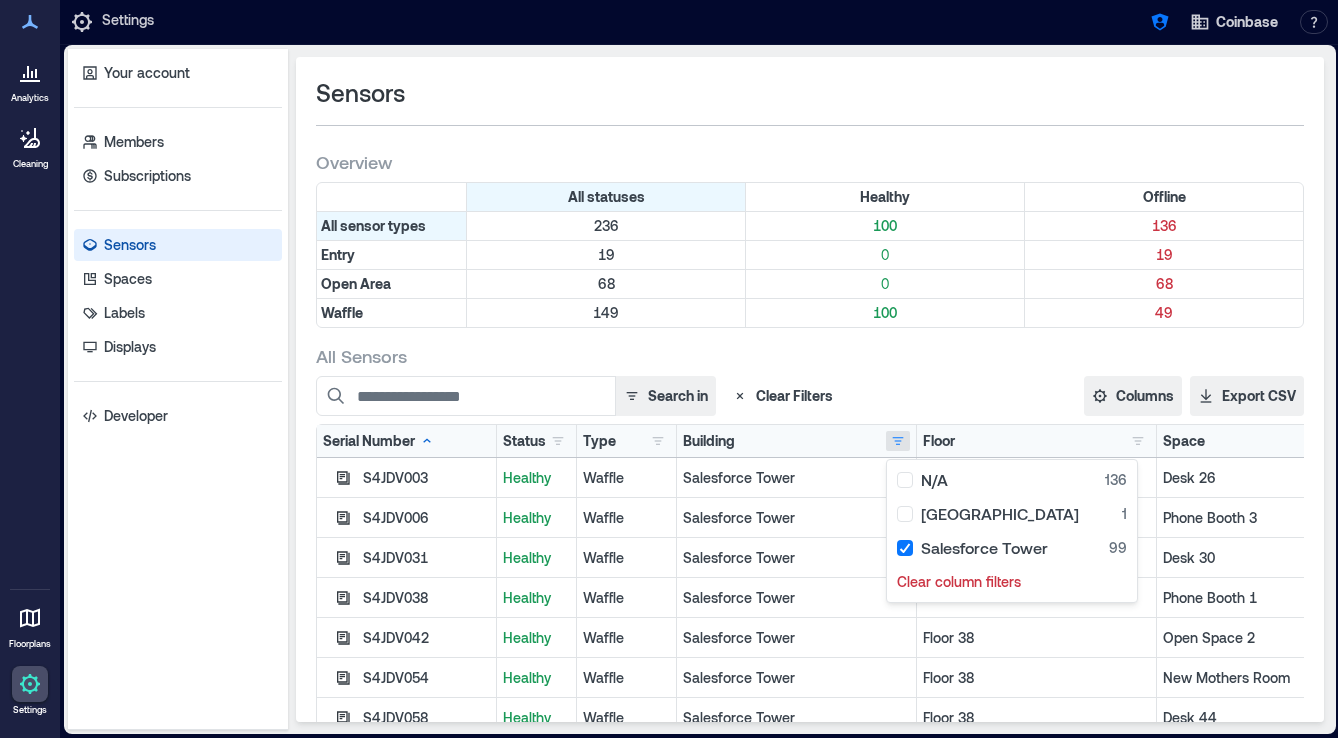 click on "All Sensors" at bounding box center (810, 356) 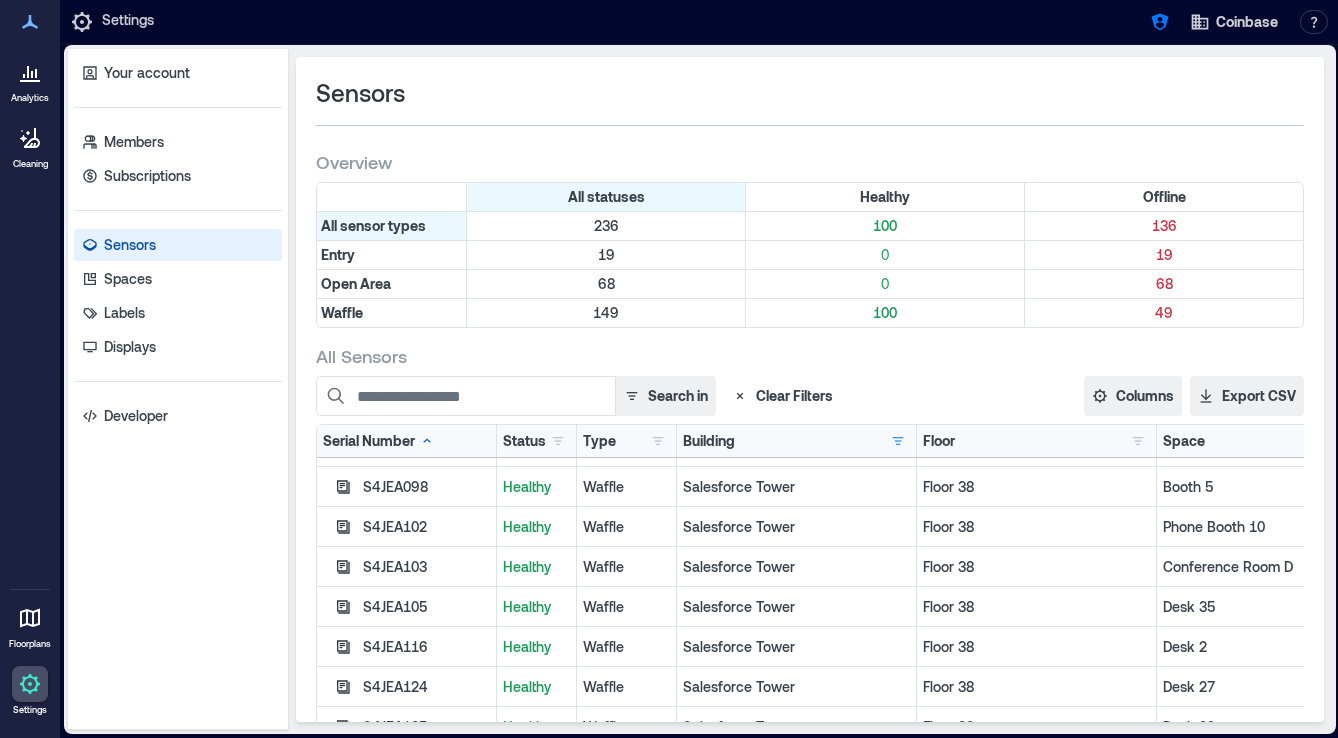 scroll, scrollTop: 1471, scrollLeft: 0, axis: vertical 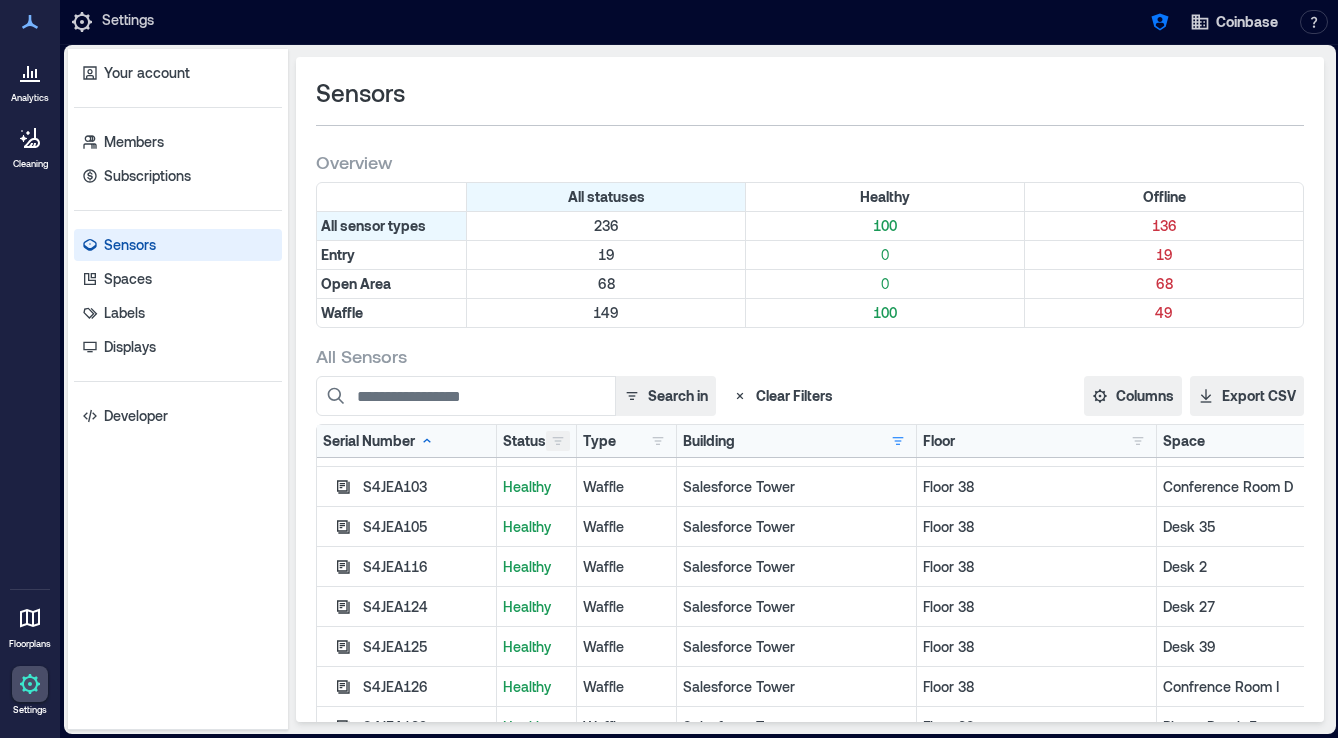click at bounding box center [558, 441] 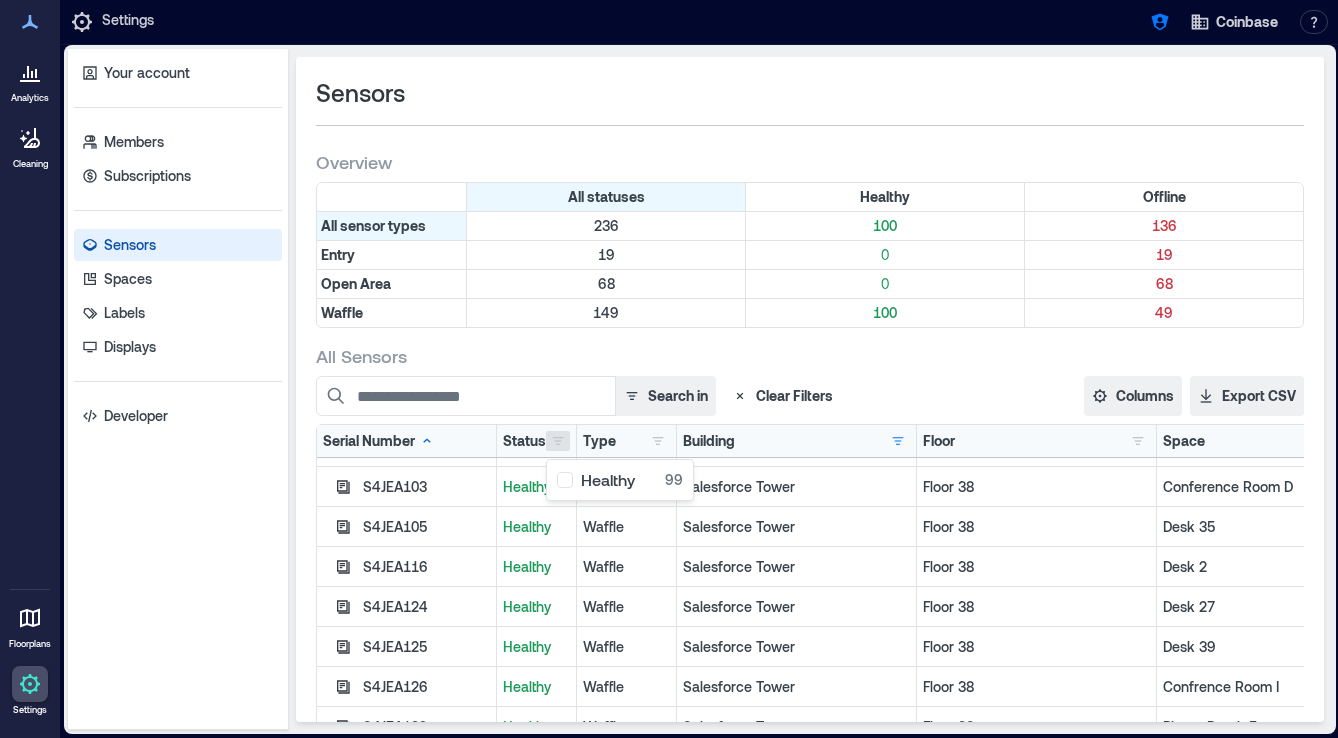 click on "Search in Clear Filters" at bounding box center (680, 396) 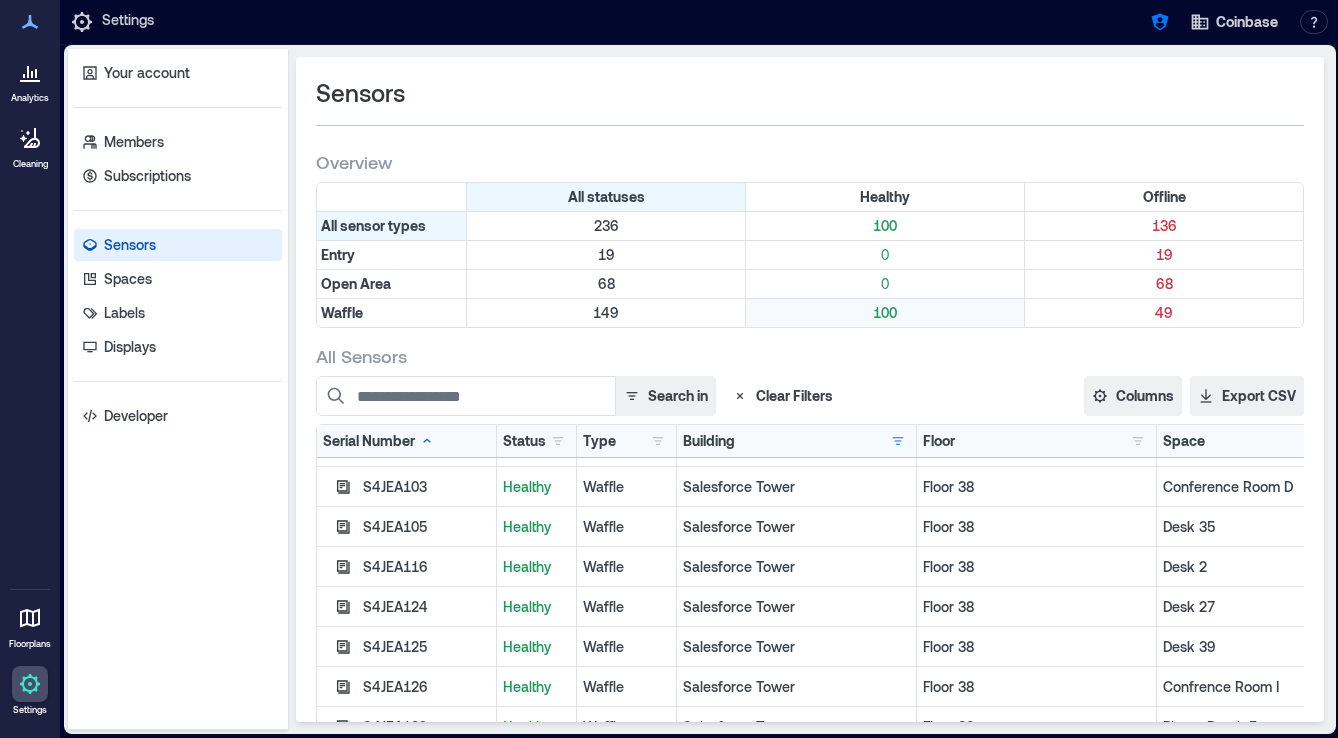 click on "100" at bounding box center [885, 313] 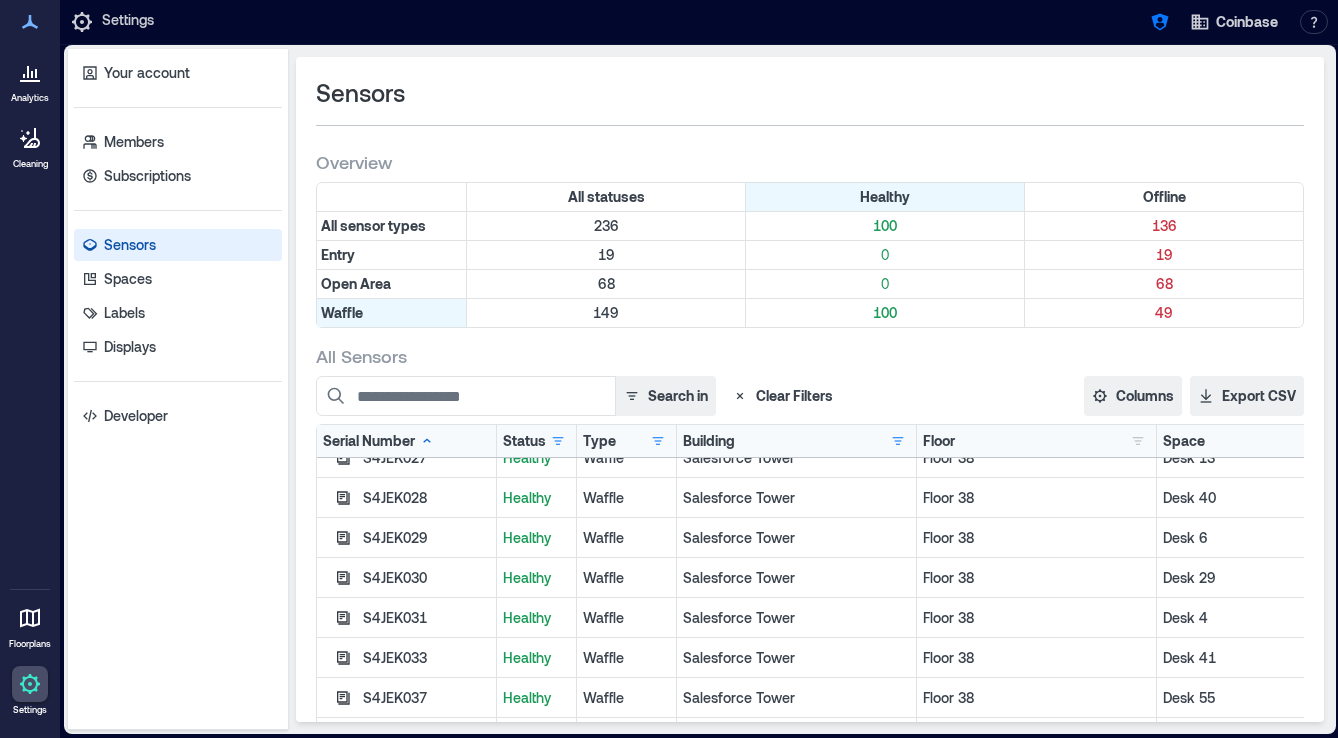 scroll, scrollTop: 3460, scrollLeft: 0, axis: vertical 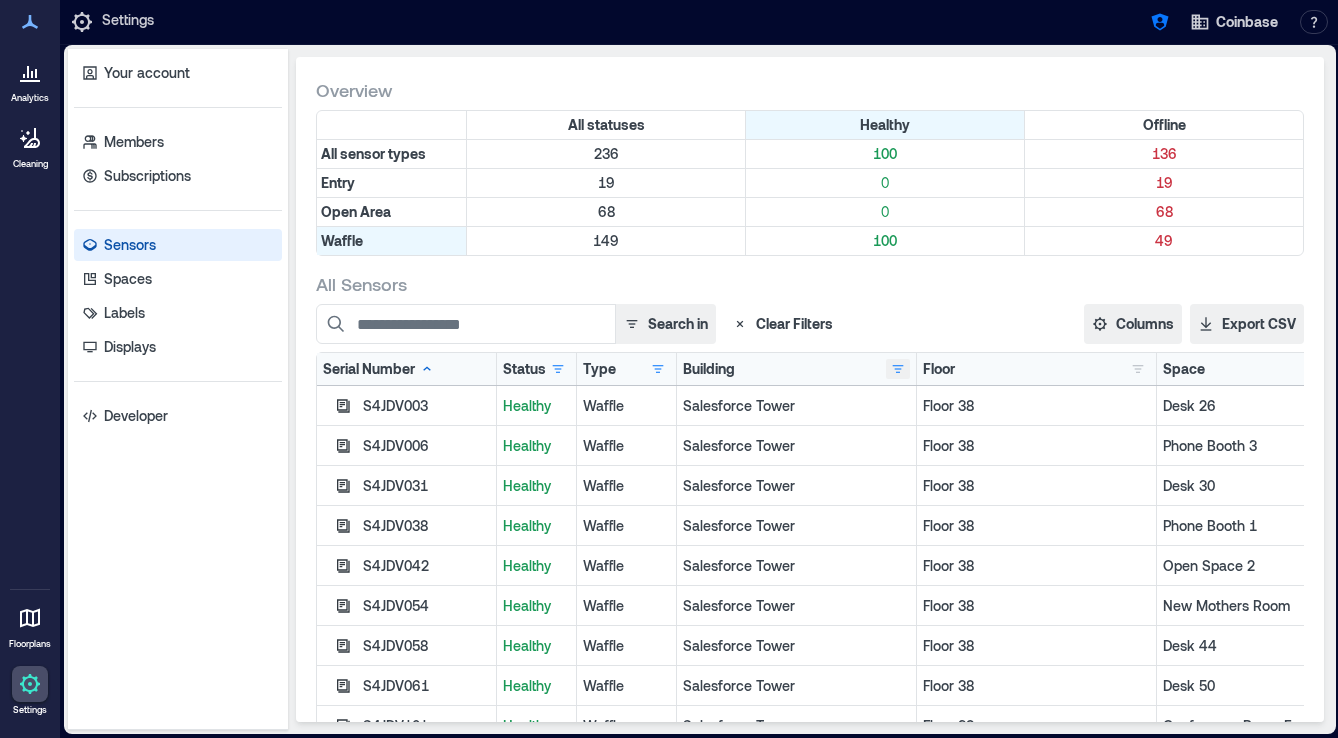 click at bounding box center (898, 369) 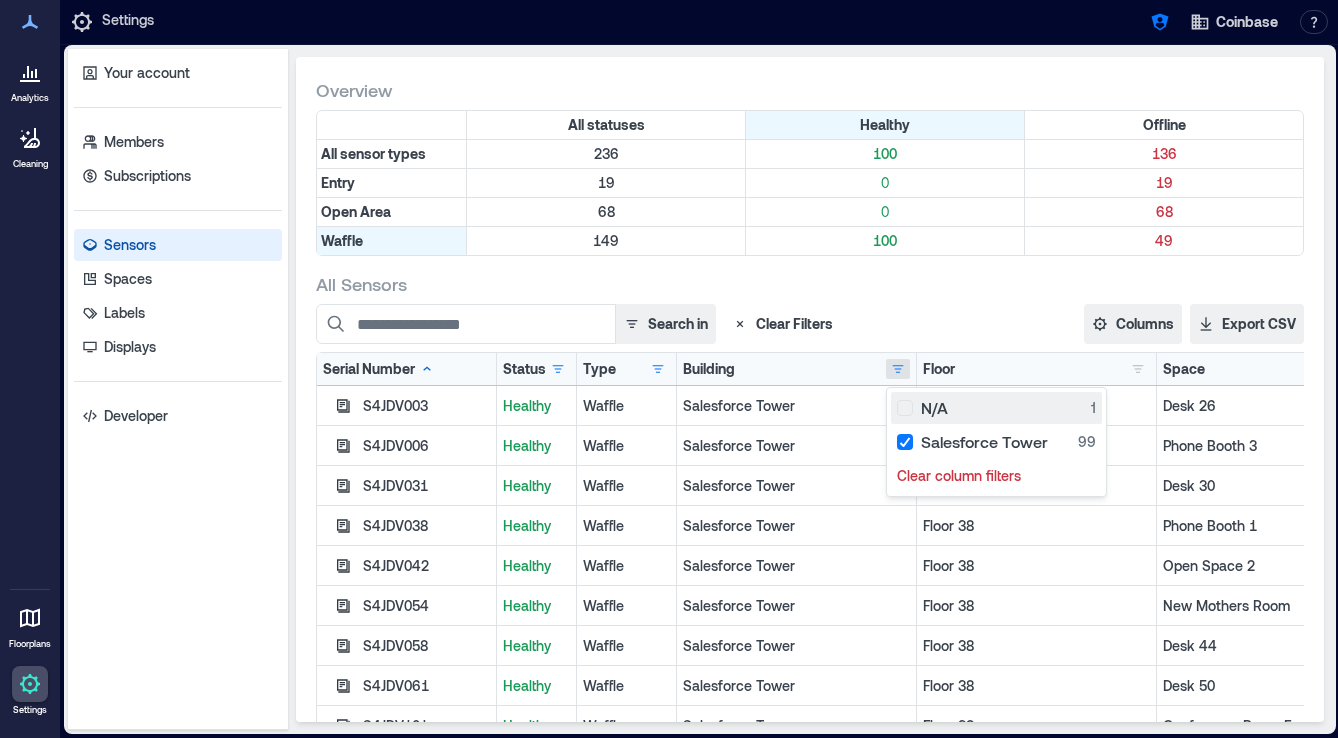 click on "N/A 1" at bounding box center [996, 408] 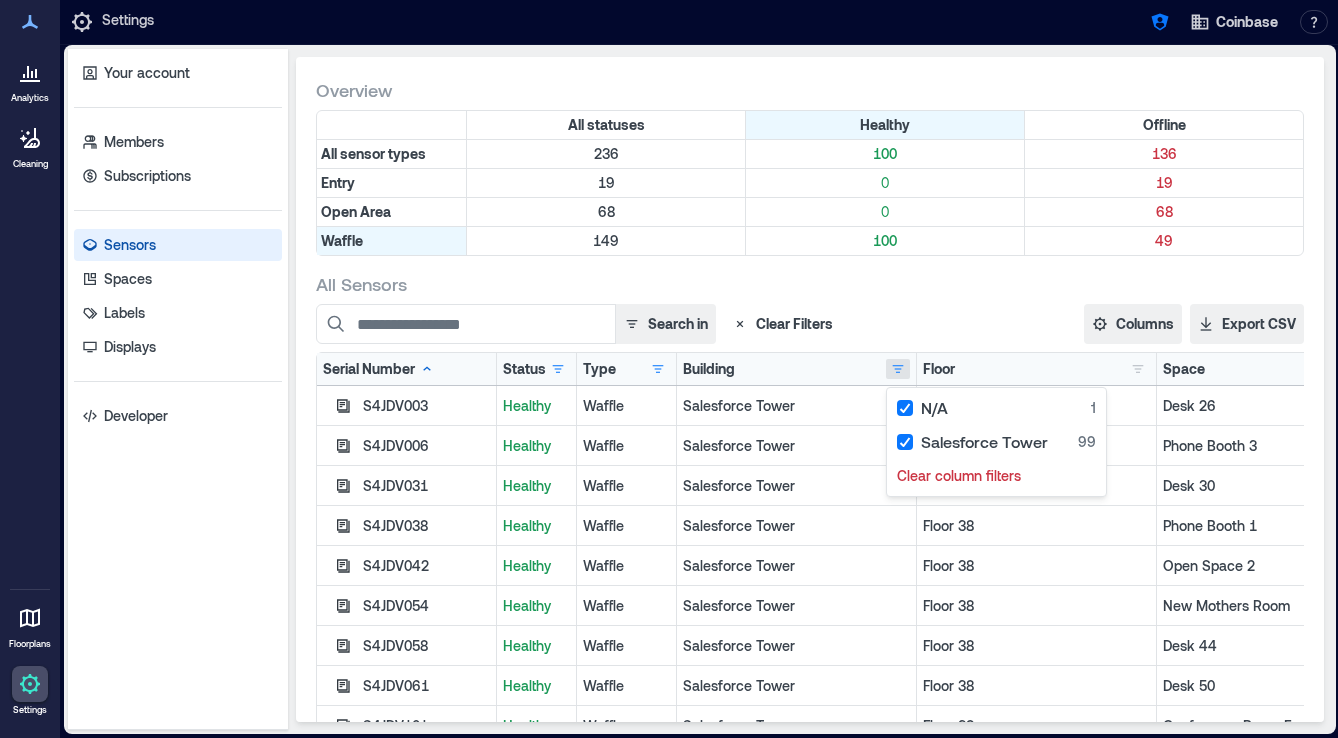 click on "Search in Clear Filters" at bounding box center (680, 324) 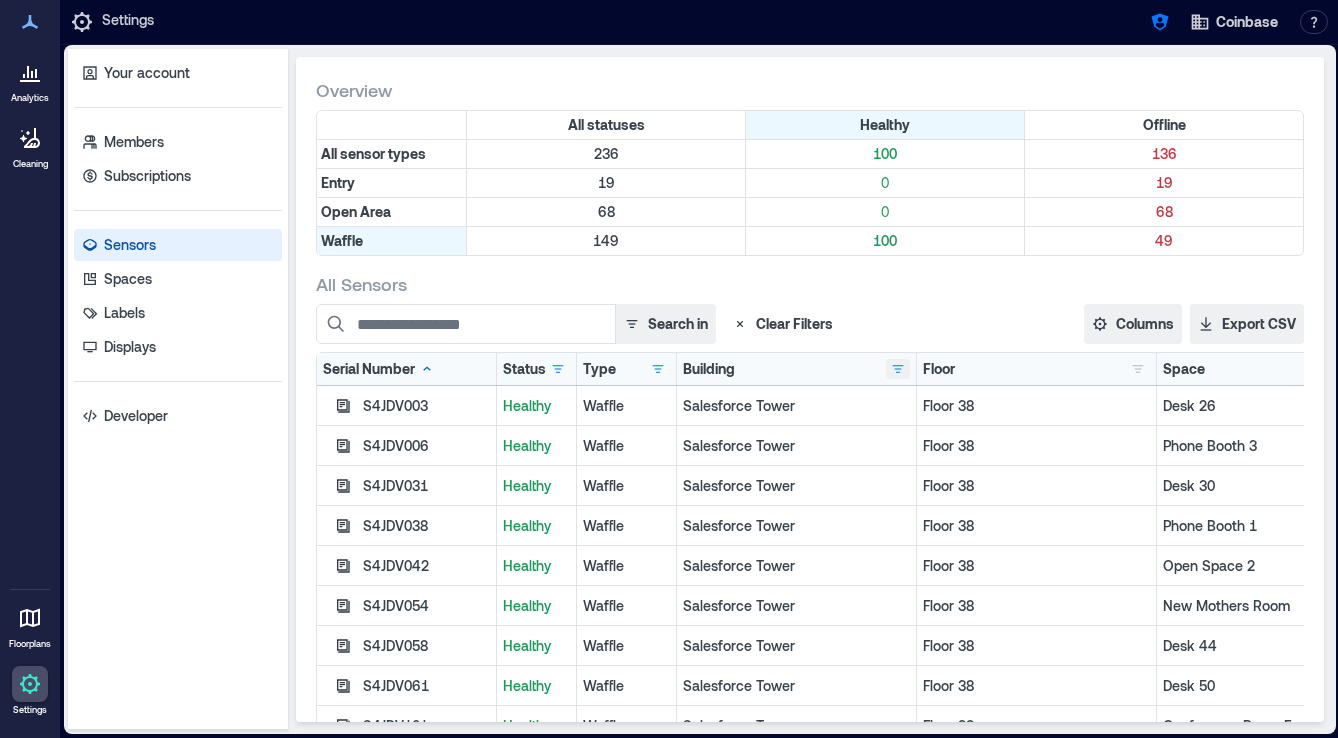 click at bounding box center (898, 369) 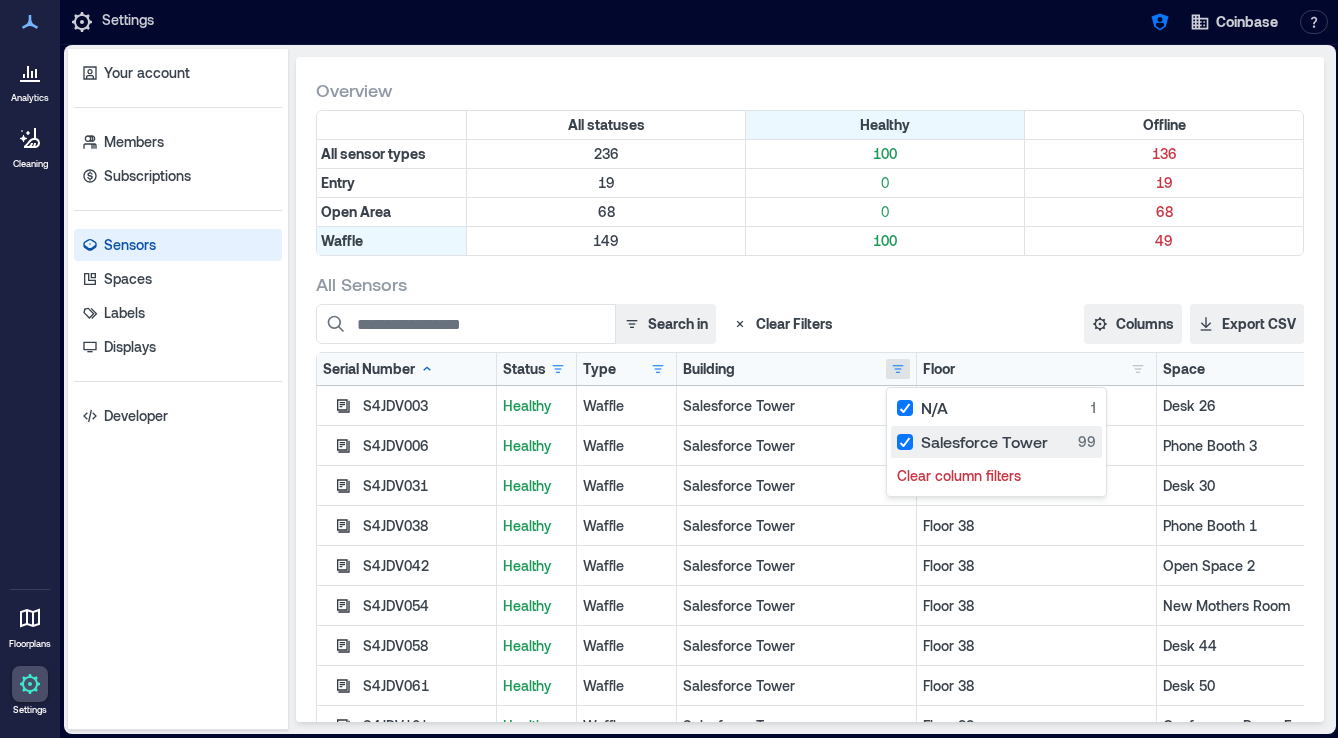 click on "Salesforce Tower 99" at bounding box center (996, 442) 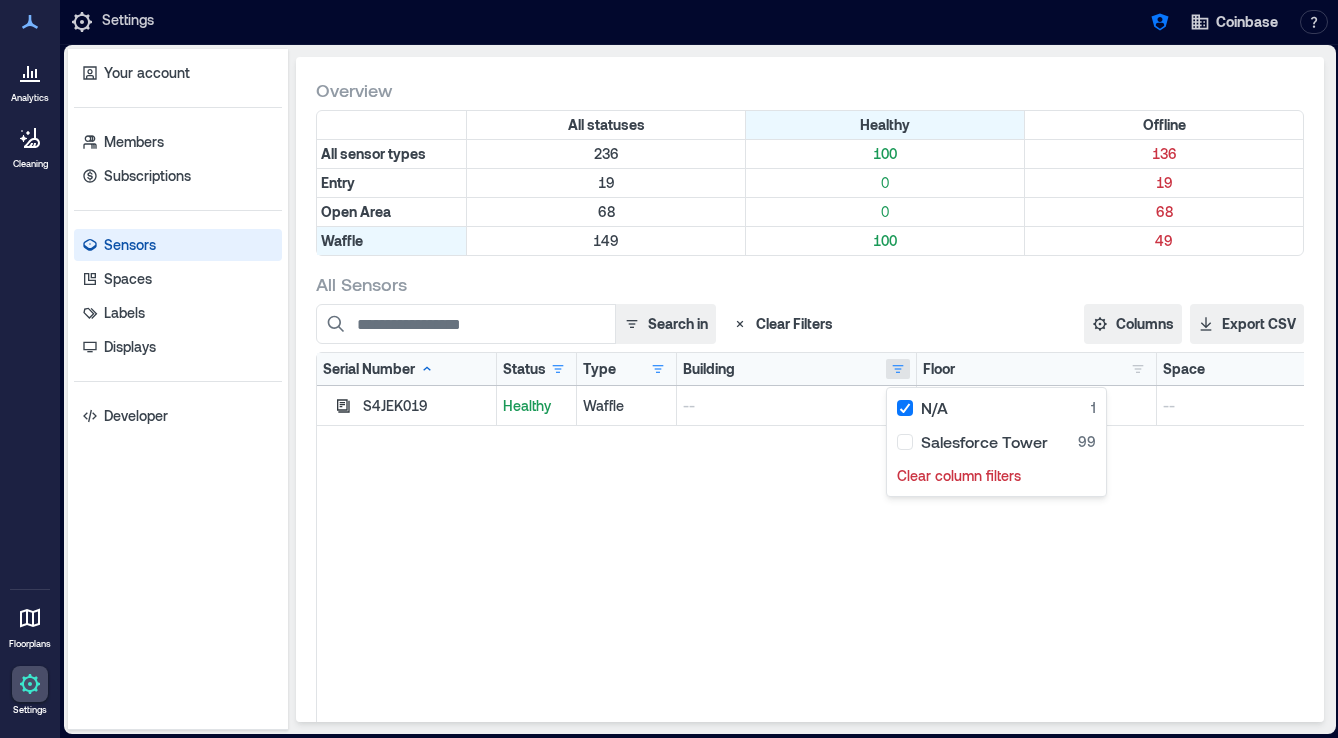 click on "S4JEK019 Healthy Waffle -- -- --" at bounding box center (857, 636) 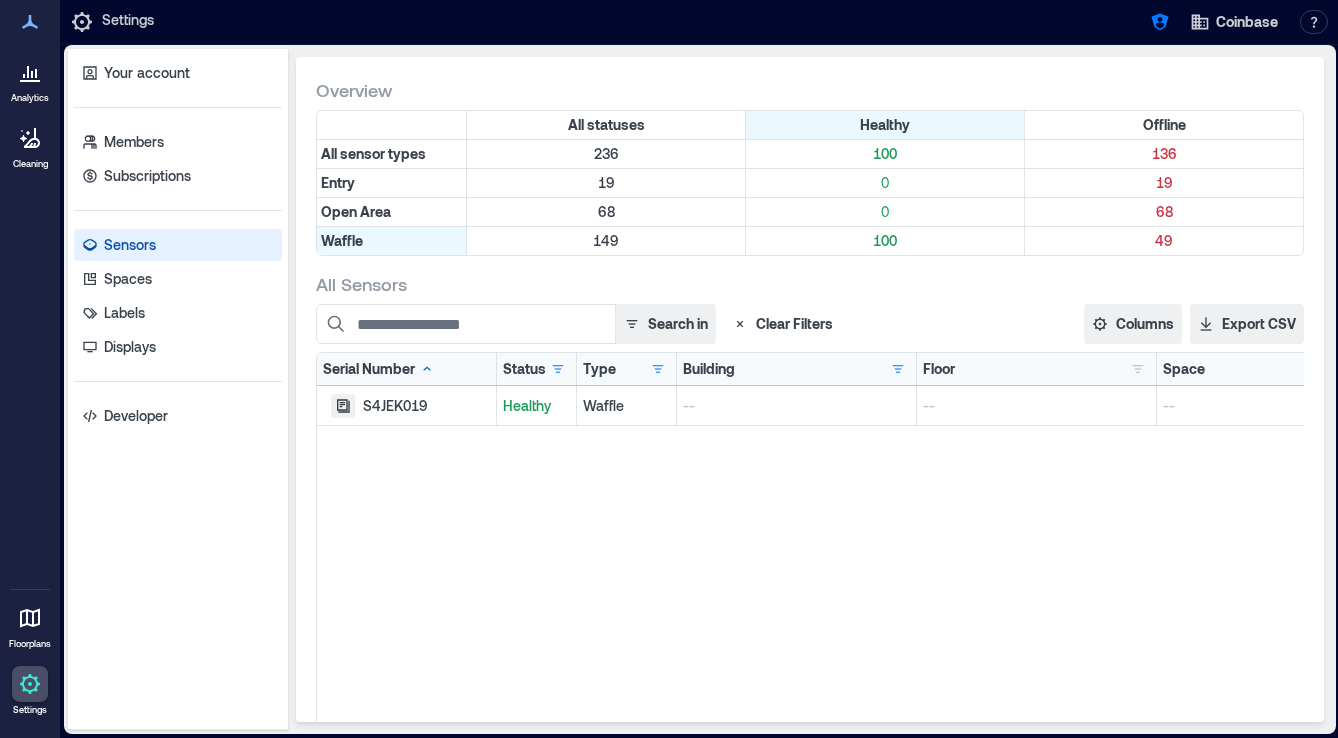 click 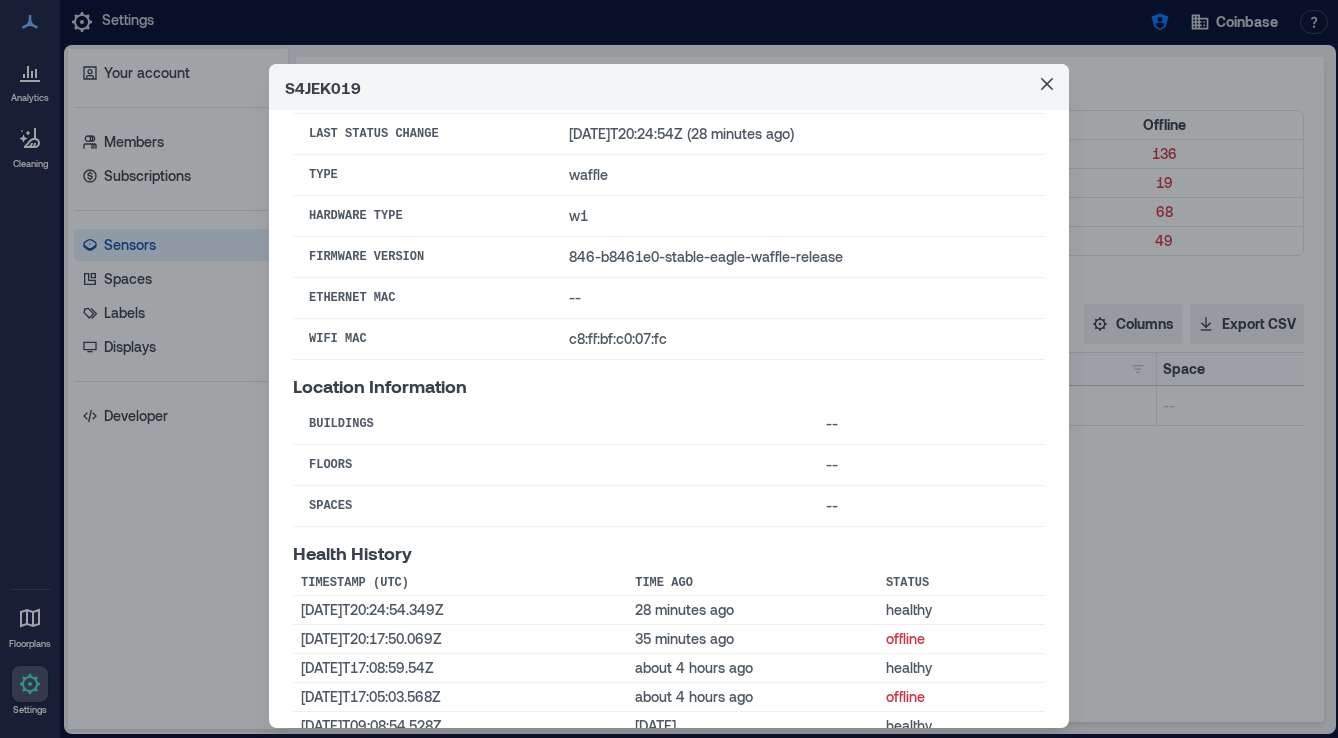scroll, scrollTop: 0, scrollLeft: 0, axis: both 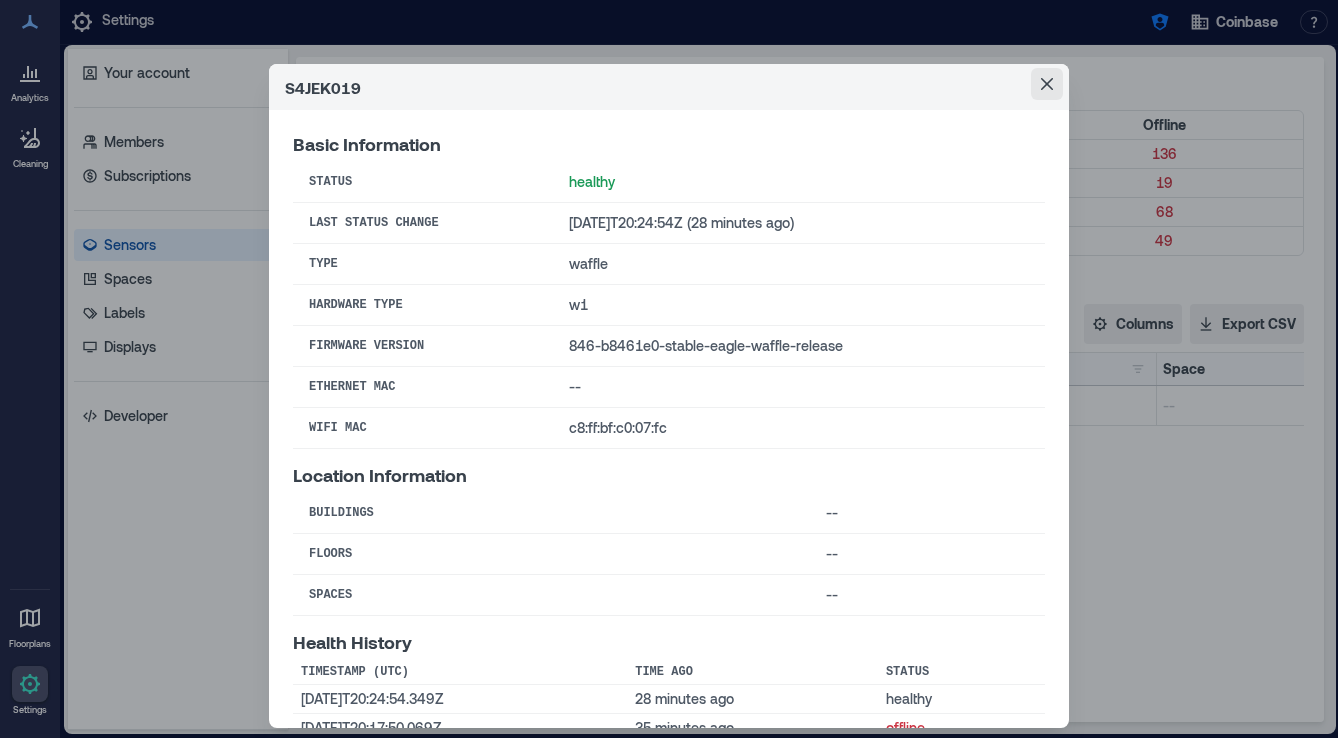 click at bounding box center [1047, 84] 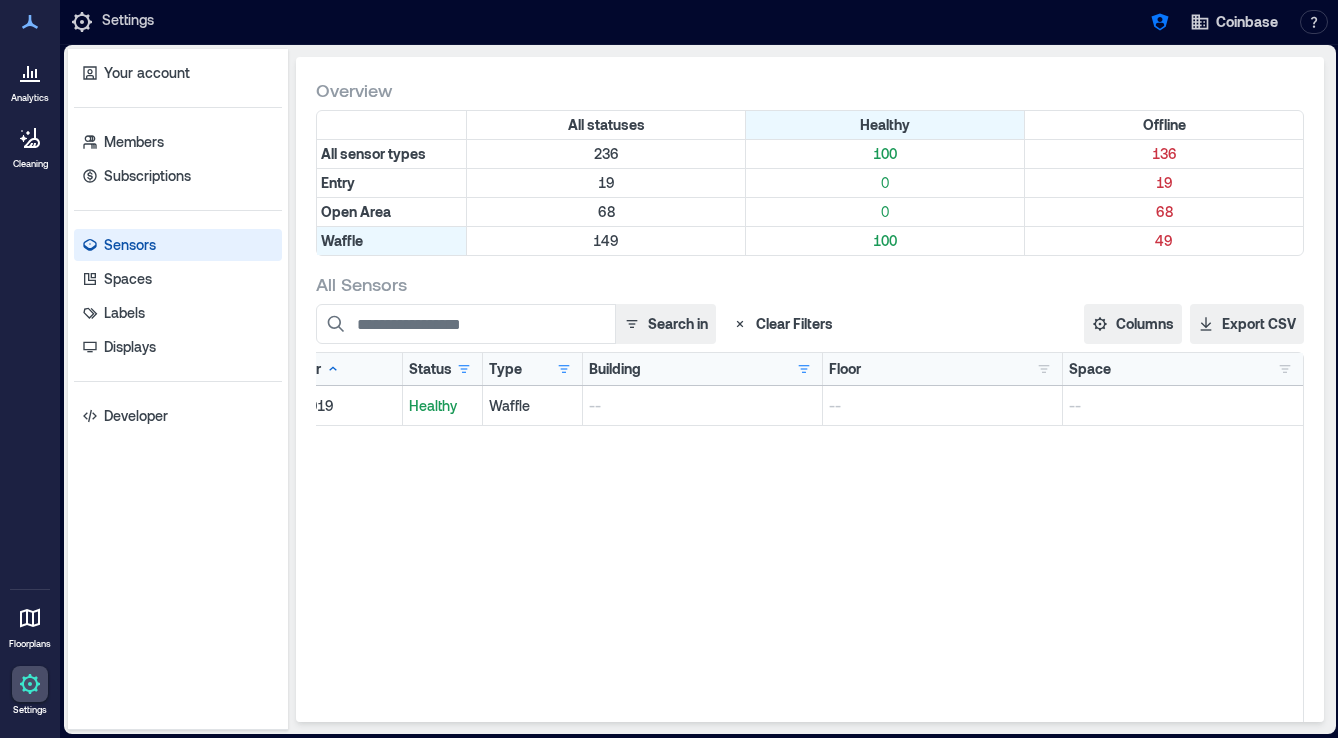scroll, scrollTop: 0, scrollLeft: 94, axis: horizontal 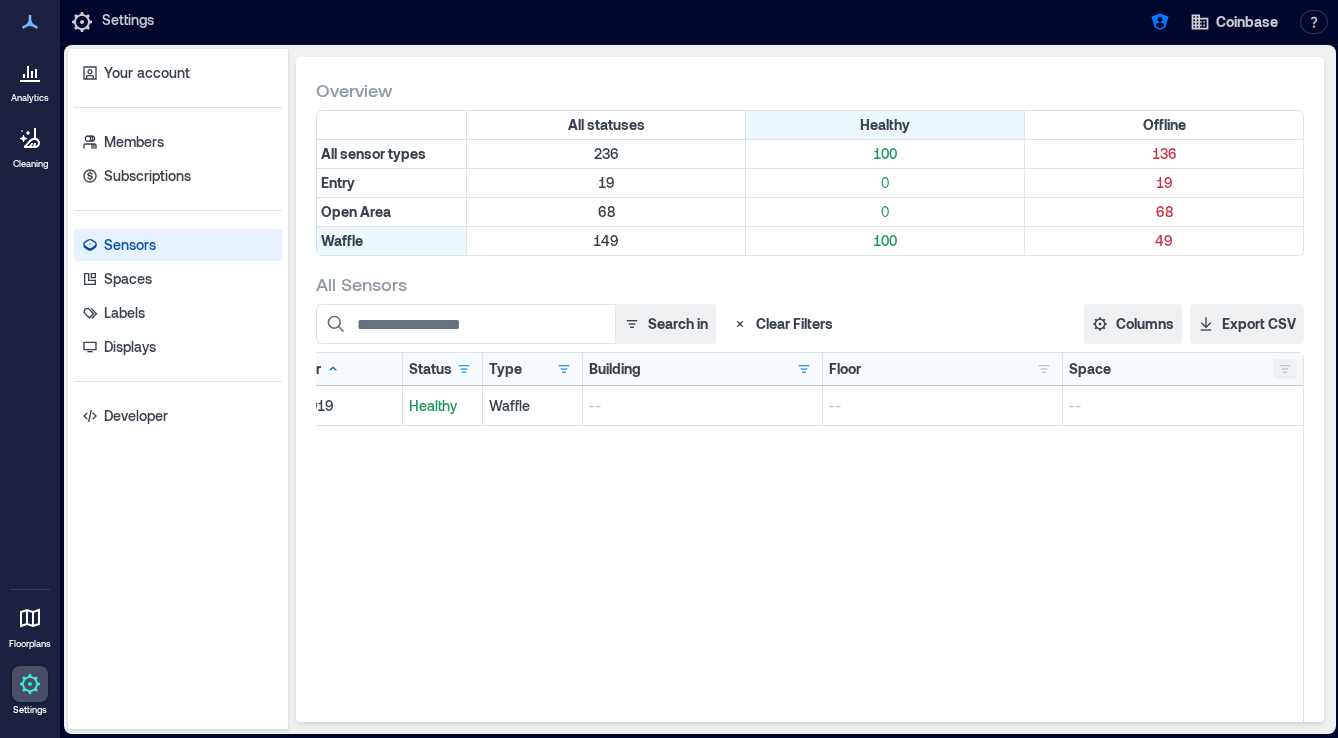 click at bounding box center (1285, 369) 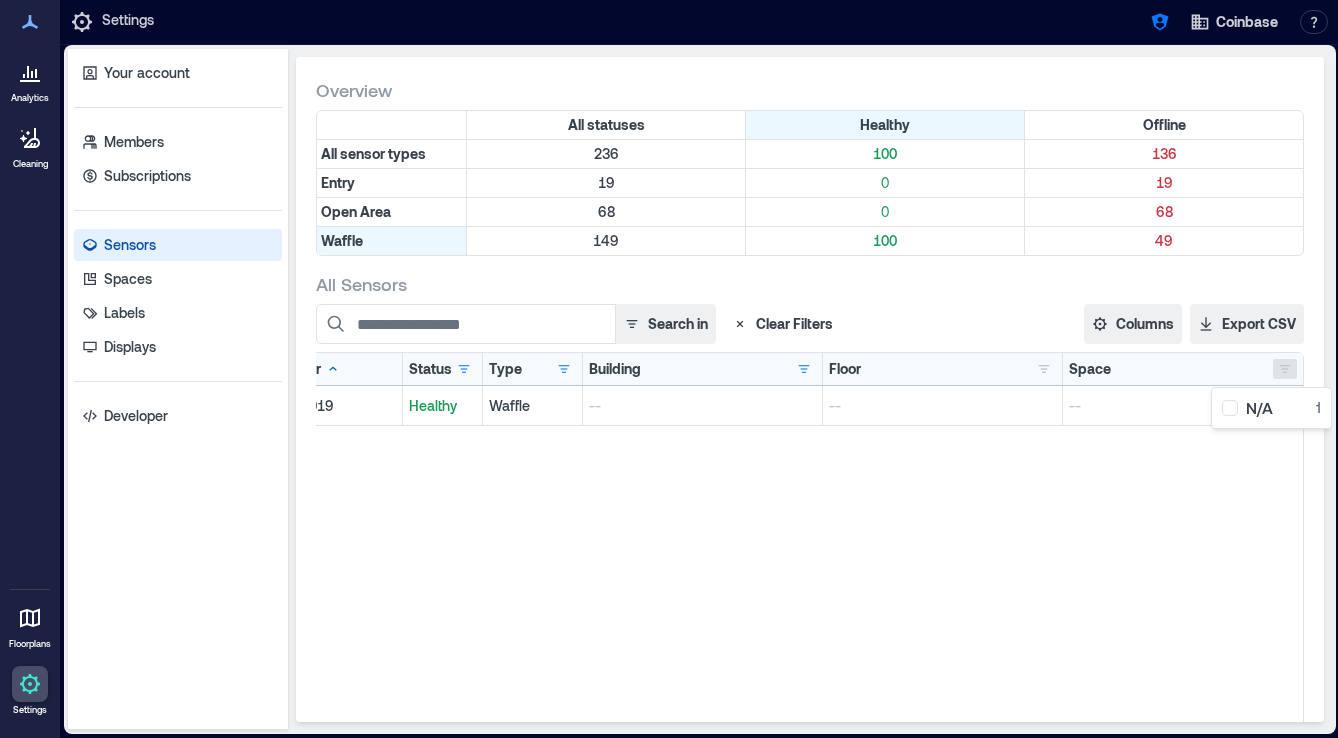 scroll, scrollTop: 0, scrollLeft: 0, axis: both 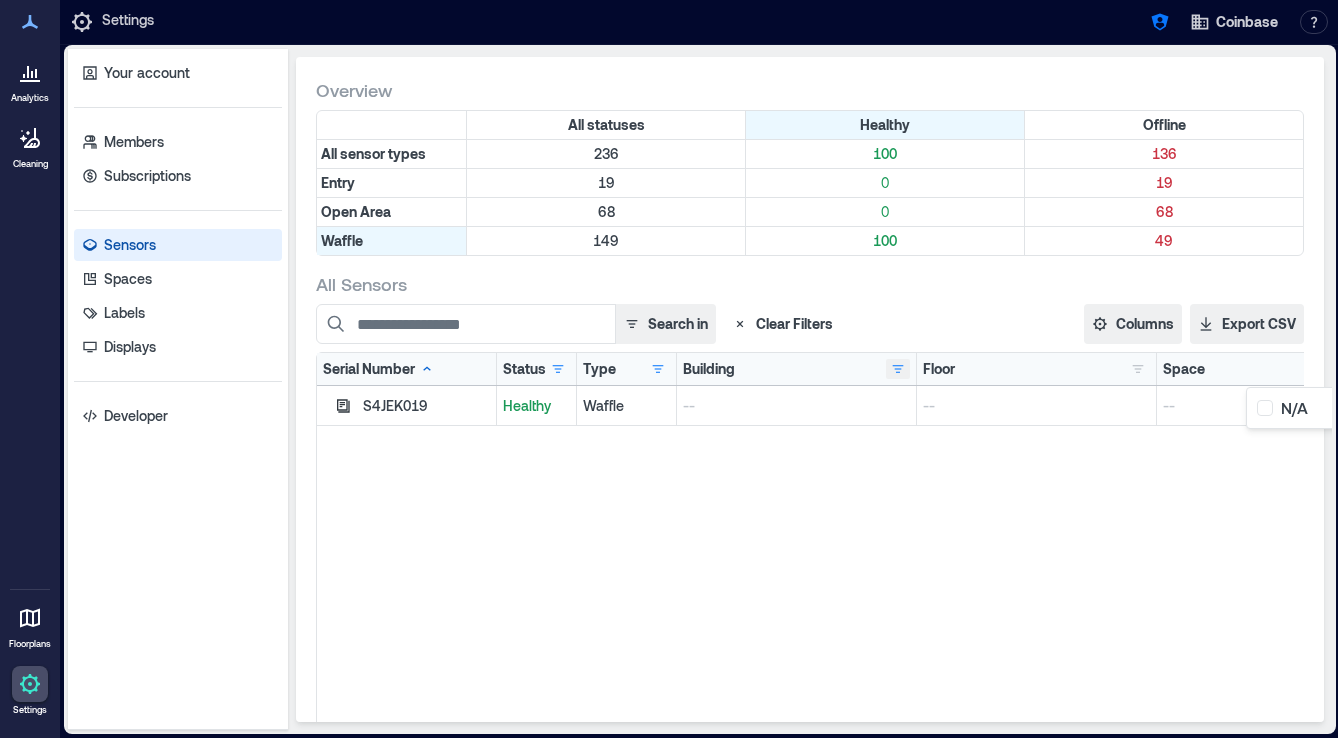 click at bounding box center [898, 369] 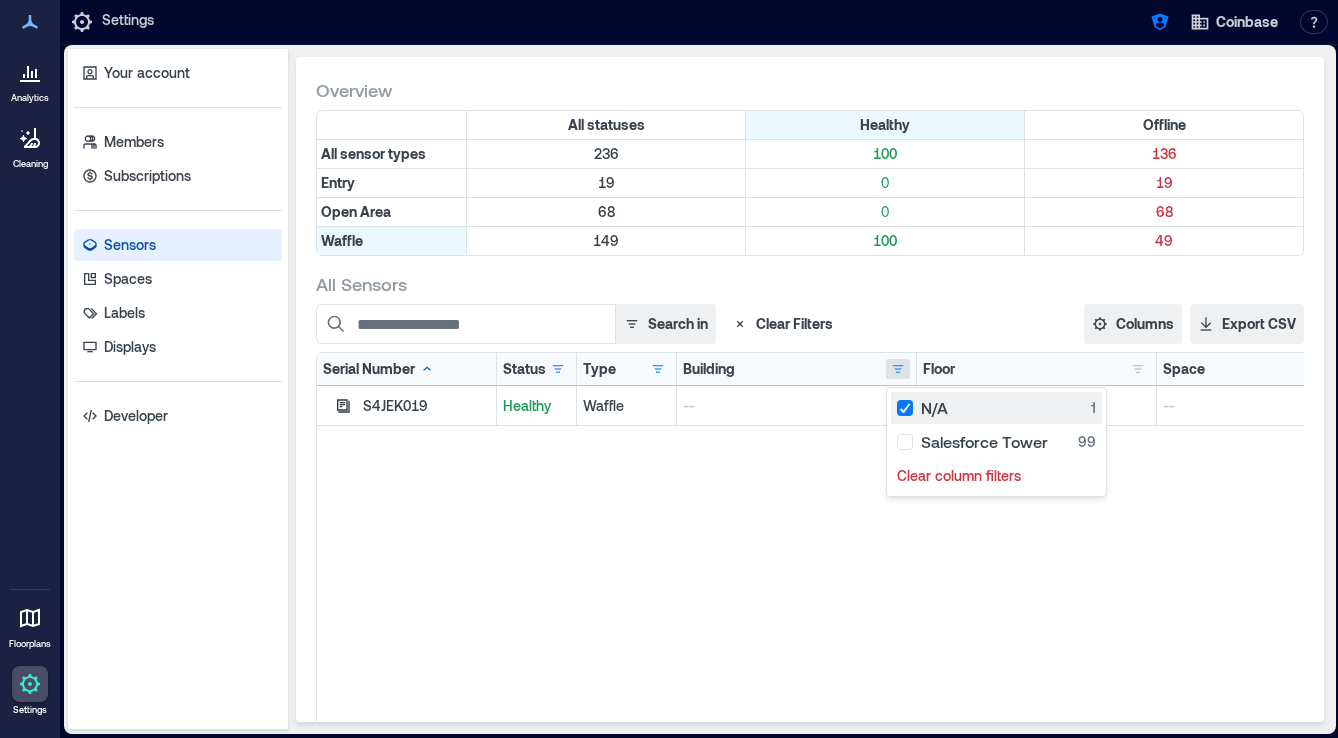 click on "N/A 1" at bounding box center [996, 408] 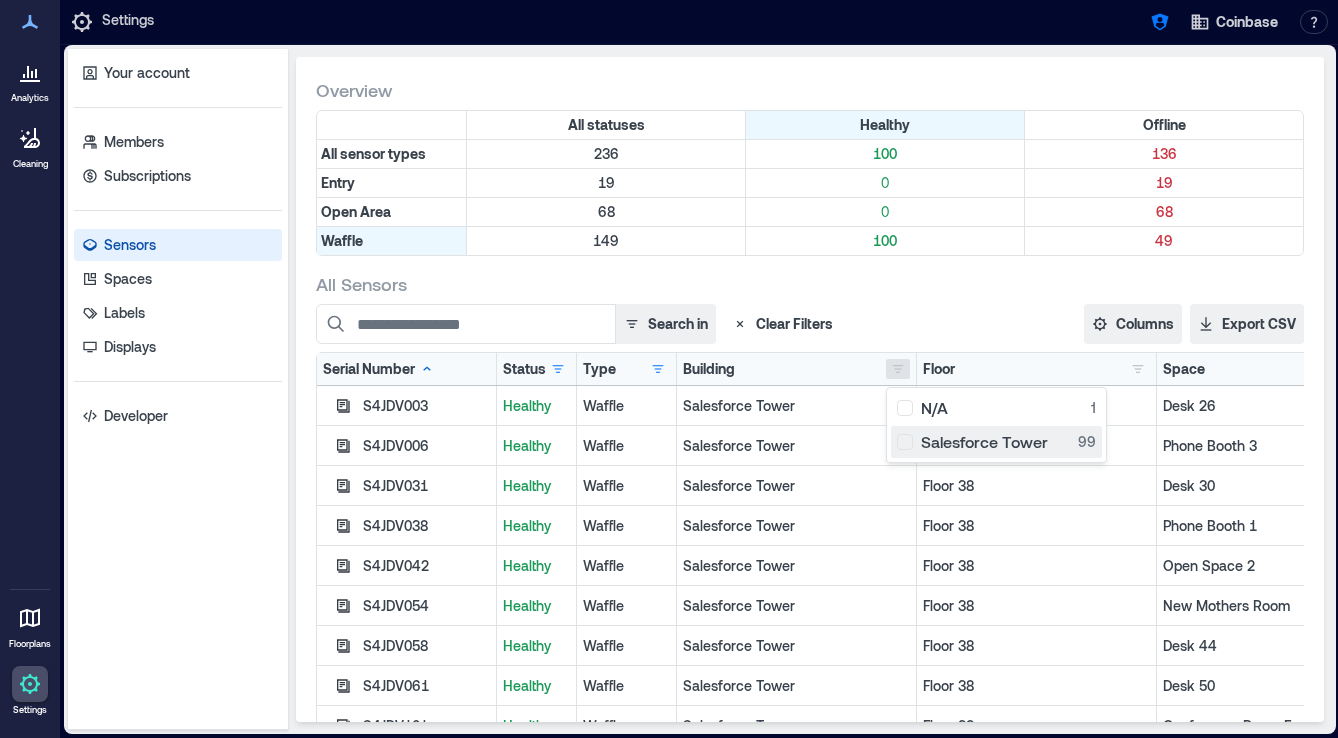 click on "Salesforce Tower 99" at bounding box center (996, 442) 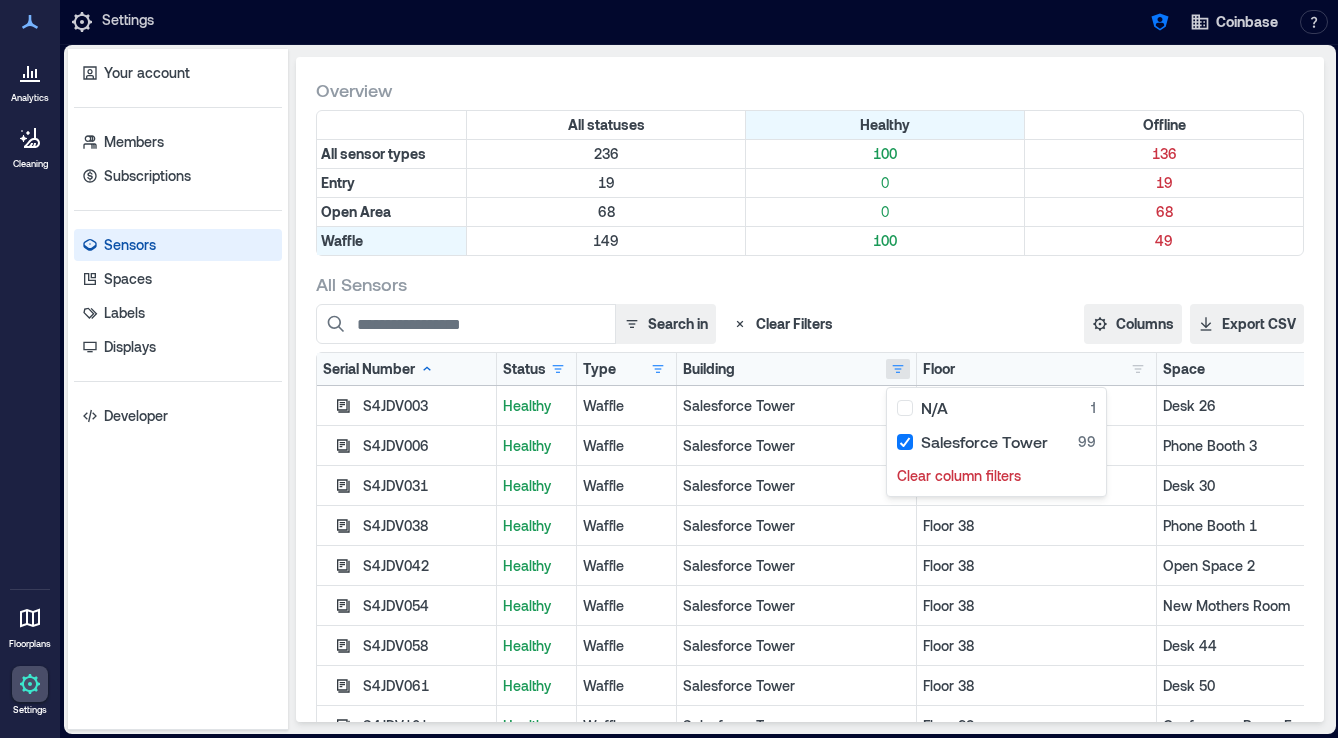 click on "Search in Clear Filters" at bounding box center (680, 324) 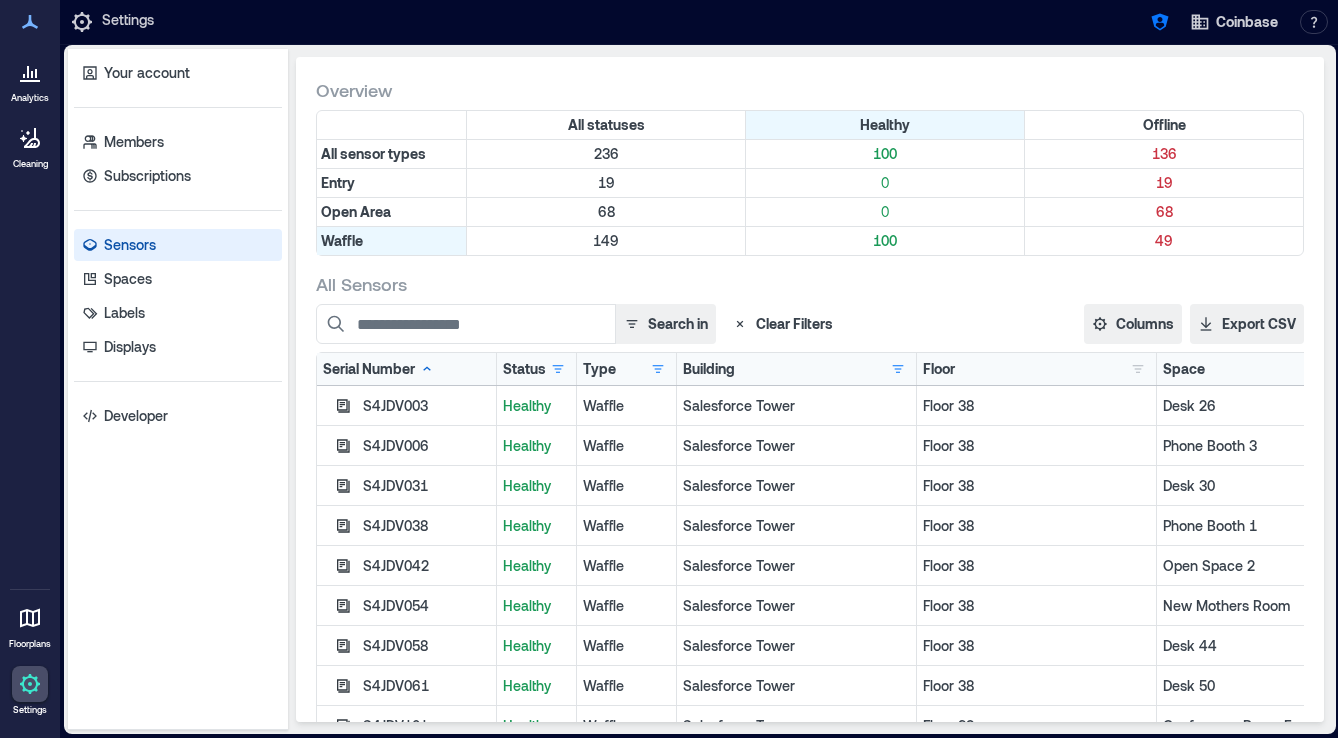 scroll, scrollTop: 71, scrollLeft: 0, axis: vertical 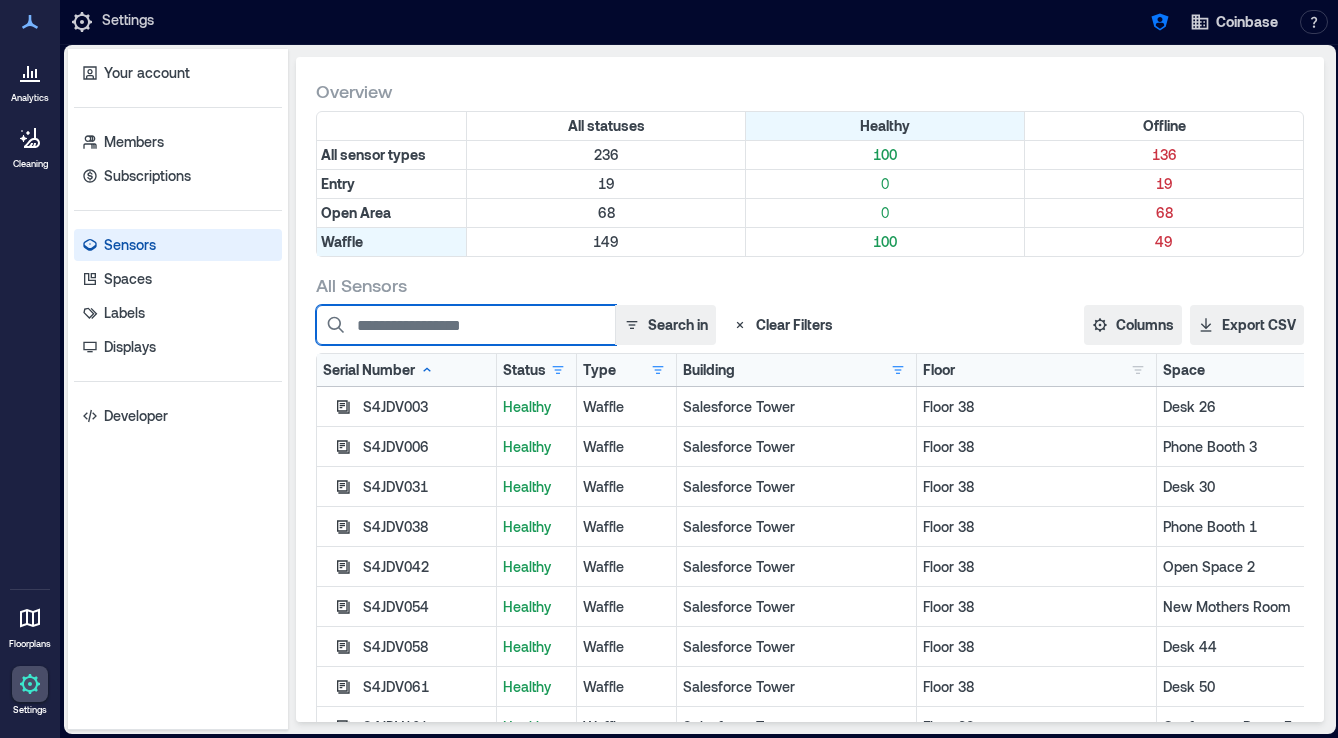 click at bounding box center [466, 325] 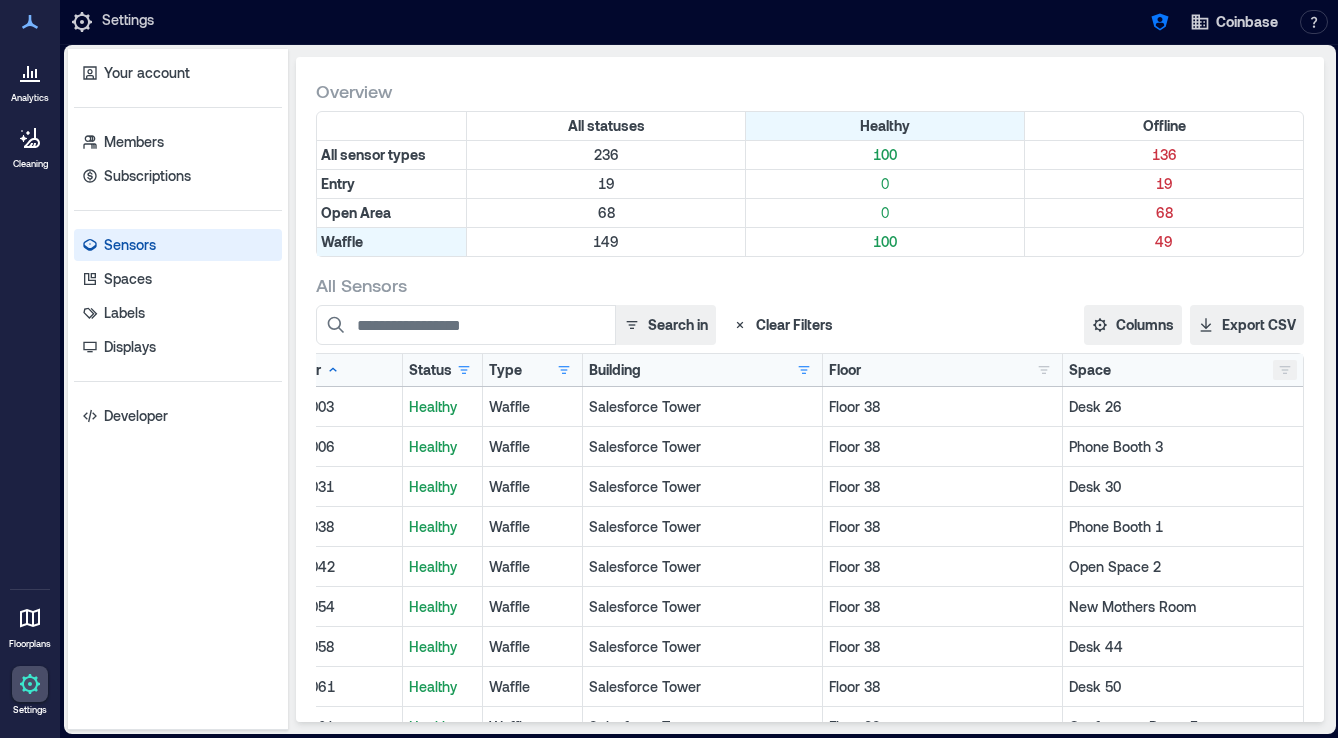 click at bounding box center [1285, 370] 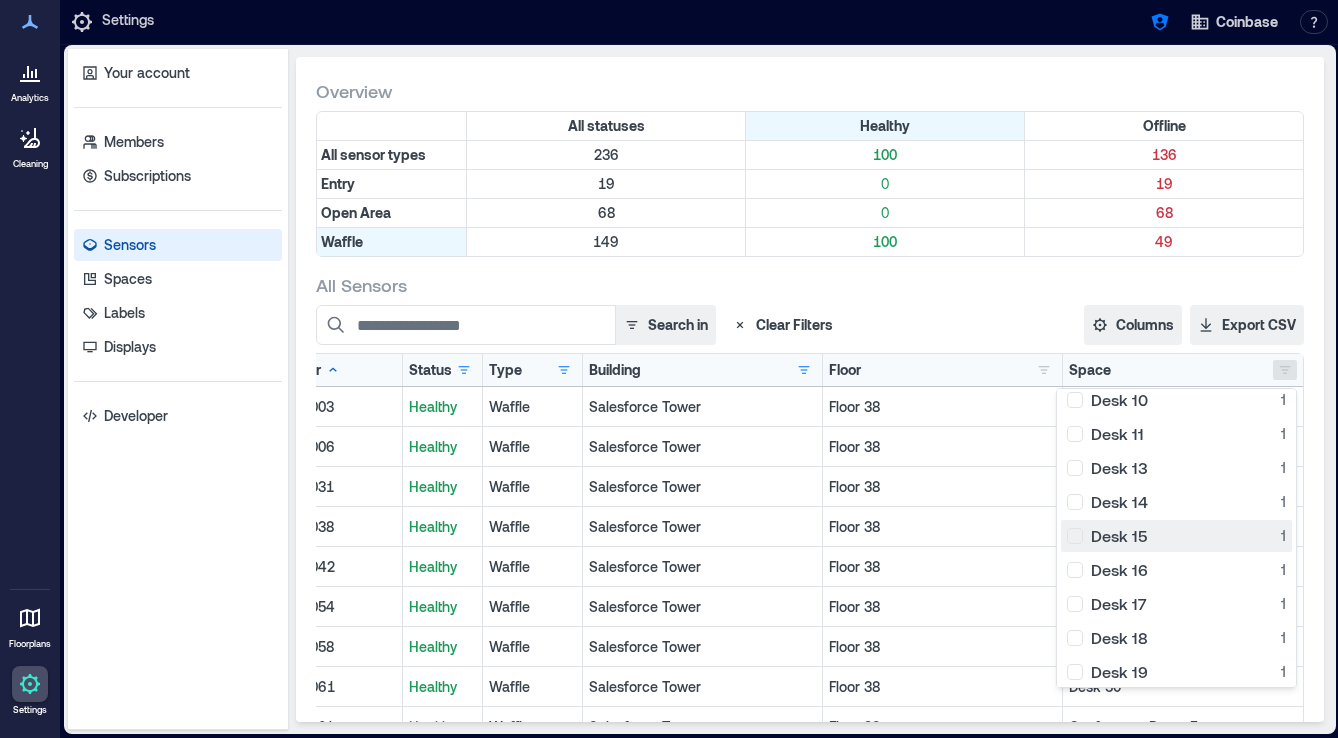 scroll, scrollTop: 643, scrollLeft: 0, axis: vertical 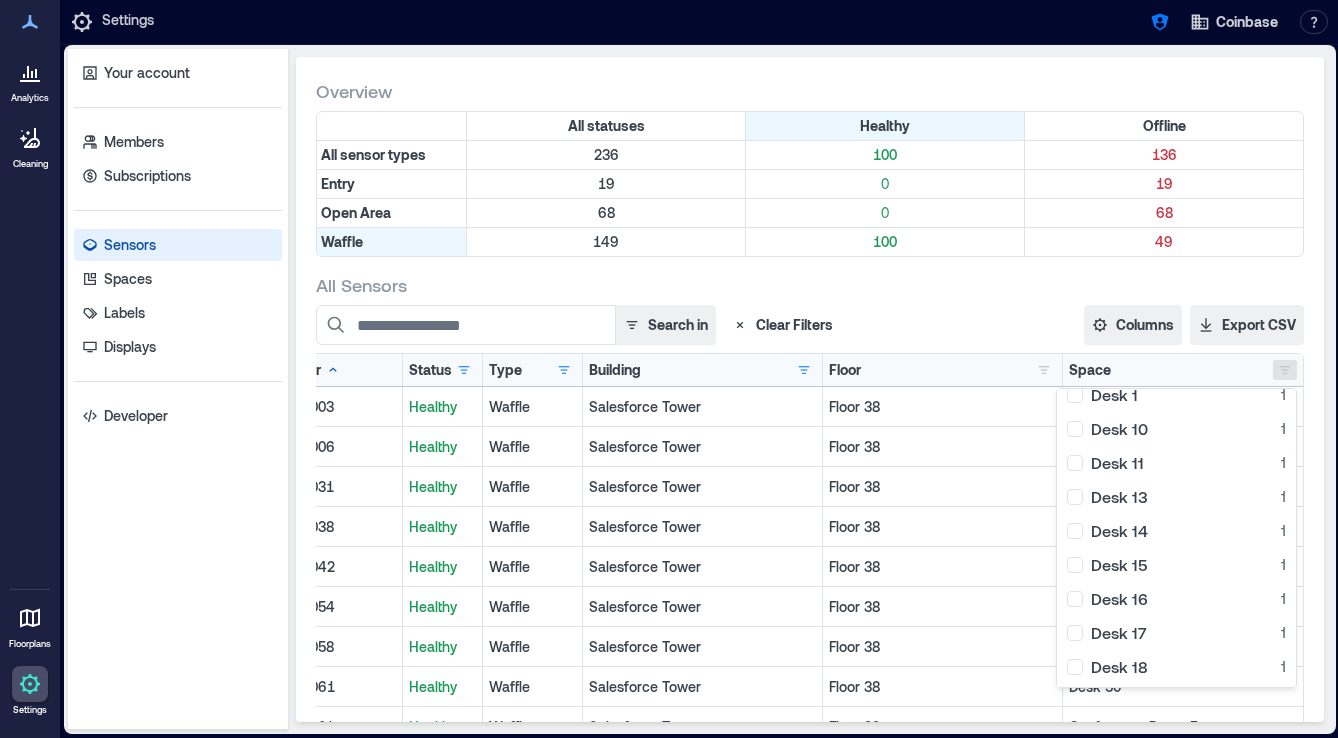 click on "All Sensors" at bounding box center [810, 285] 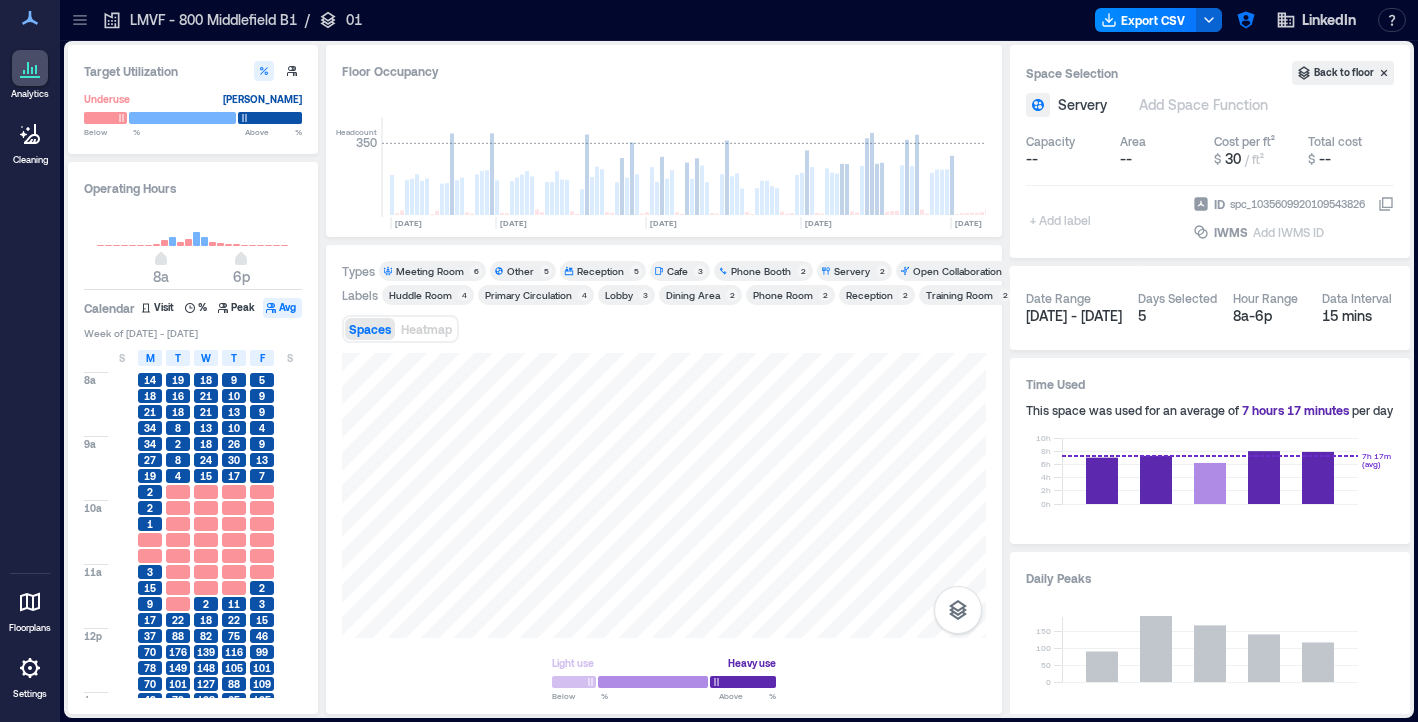 scroll, scrollTop: 0, scrollLeft: 0, axis: both 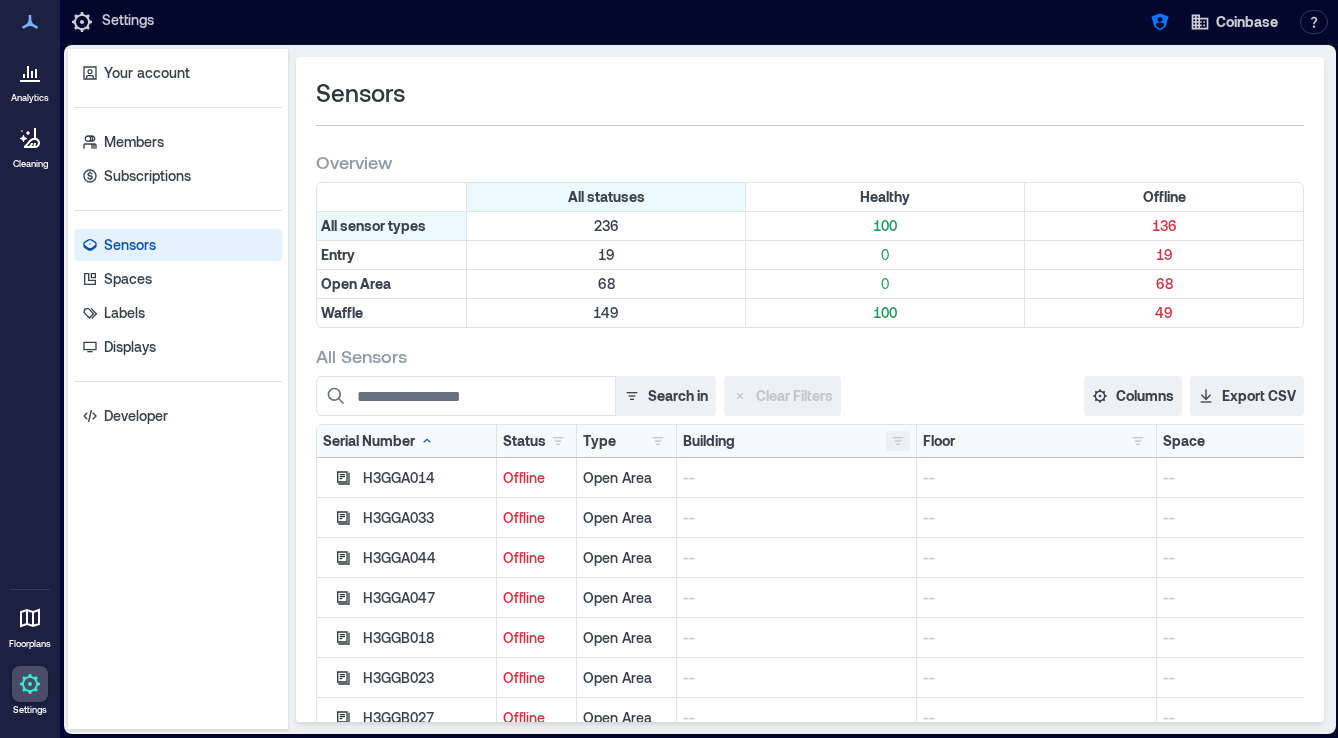 click at bounding box center [898, 441] 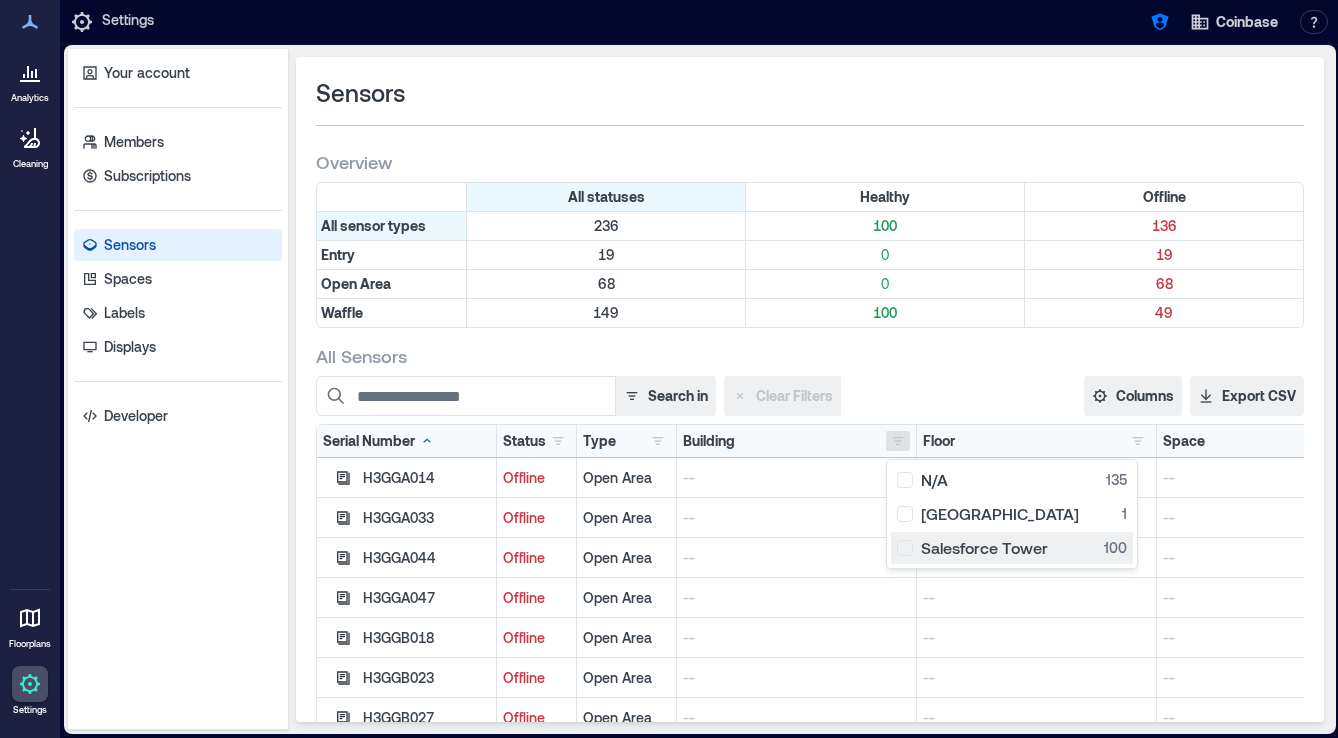 click on "Salesforce Tower 100" at bounding box center [1012, 548] 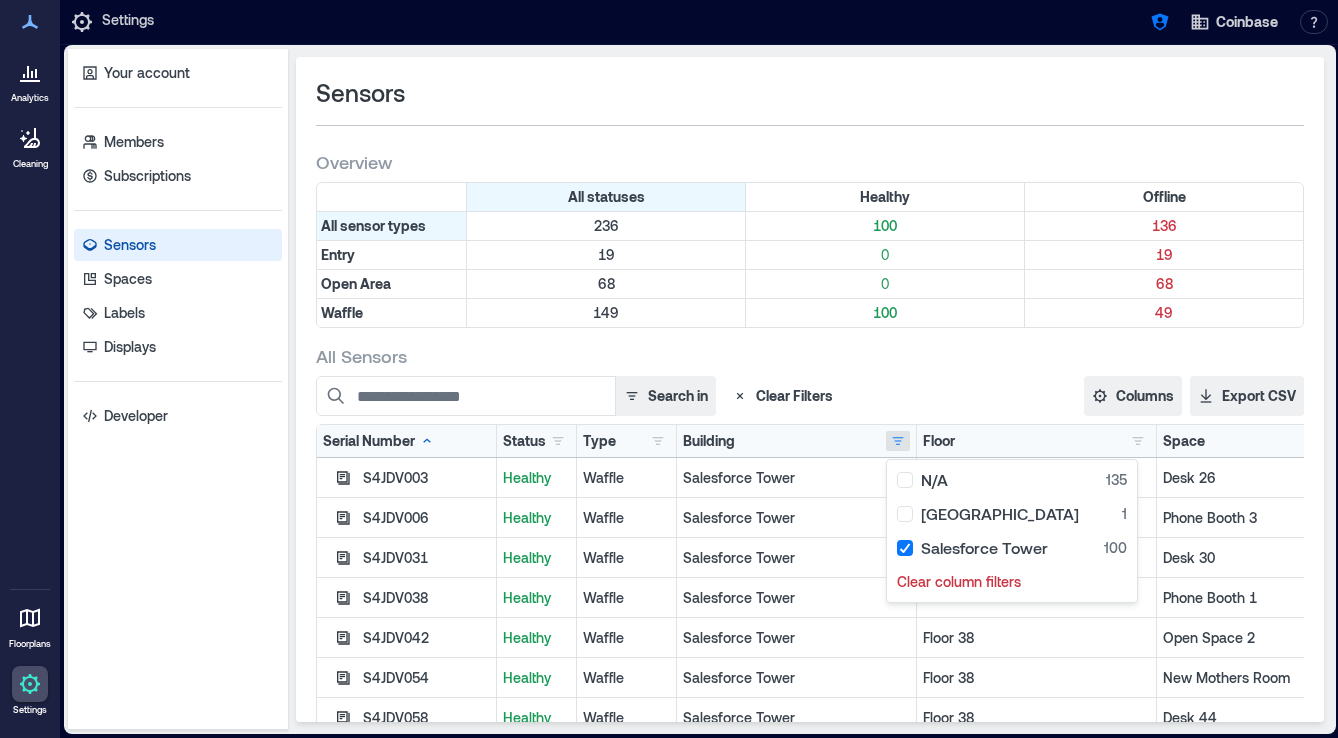 click on "All Sensors Search in Clear Filters Columns Serial Number Status Type Building Floor Space Firmware Ethernet MAC WiFi MAC Export CSV Serial Number Status Healthy 100 Type Waffle 100 Building N/A 135 NYC 1 Salesforce Tower 100 Clear column filters Floor Floor 38 100 Space Booth 1 1 Booth 2 1 Booth 3 1 Booth 4 1 Booth 5 1 Booth 6 1 Booth 7 1 Conference Room A 1 Conference Room B 1 Conference Room C 1 Conference Room D 1 Conference Room E 1 Conference Room F 1 Conference Room G 1 Conference Room H 1 Conference Room J 1 Confrence Room I 1 Desk 1 1 Desk 10 1 Desk 11 1 Desk 12 1 Desk 13 1 Desk 14 1 Desk 15 1 Desk 16 1 Desk 17 1 Desk 18 1 Desk 19 1 Desk 2 1 Desk 20 1 Desk 21 1 Desk 22 1 Desk 23 1 Desk 24 1 Desk 25 1 Desk 26 1 Desk 27 1 Desk 28 1 Desk 29 1 Desk 3 1 Desk 30 1 Desk 31 1 Desk 32 1 Desk 33 1 Desk 34 1 Desk 35 1 Desk 36 1 Desk 37 1 Desk 38 1 Desk 39 1 Desk 4 1 Desk 40 1 Desk 41 1 Desk 42 1 Desk 43 1 Desk 44 1 Desk 45 1 Desk 46 1 Desk 47 1 Desk 48 1 Desk 49 1 Desk 5 1 Desk 50 1 Desk 51 1 Desk 52 1 Desk 53" at bounding box center [810, 651] 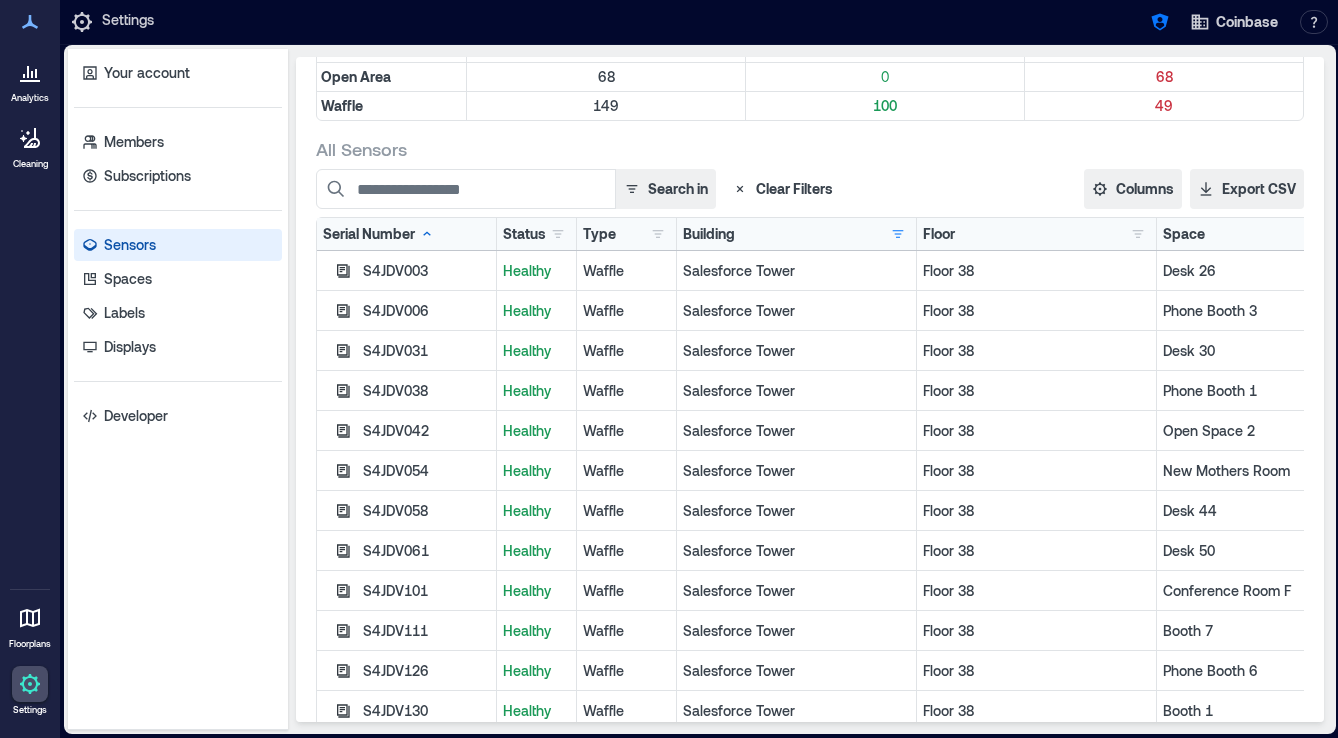 scroll, scrollTop: 257, scrollLeft: 0, axis: vertical 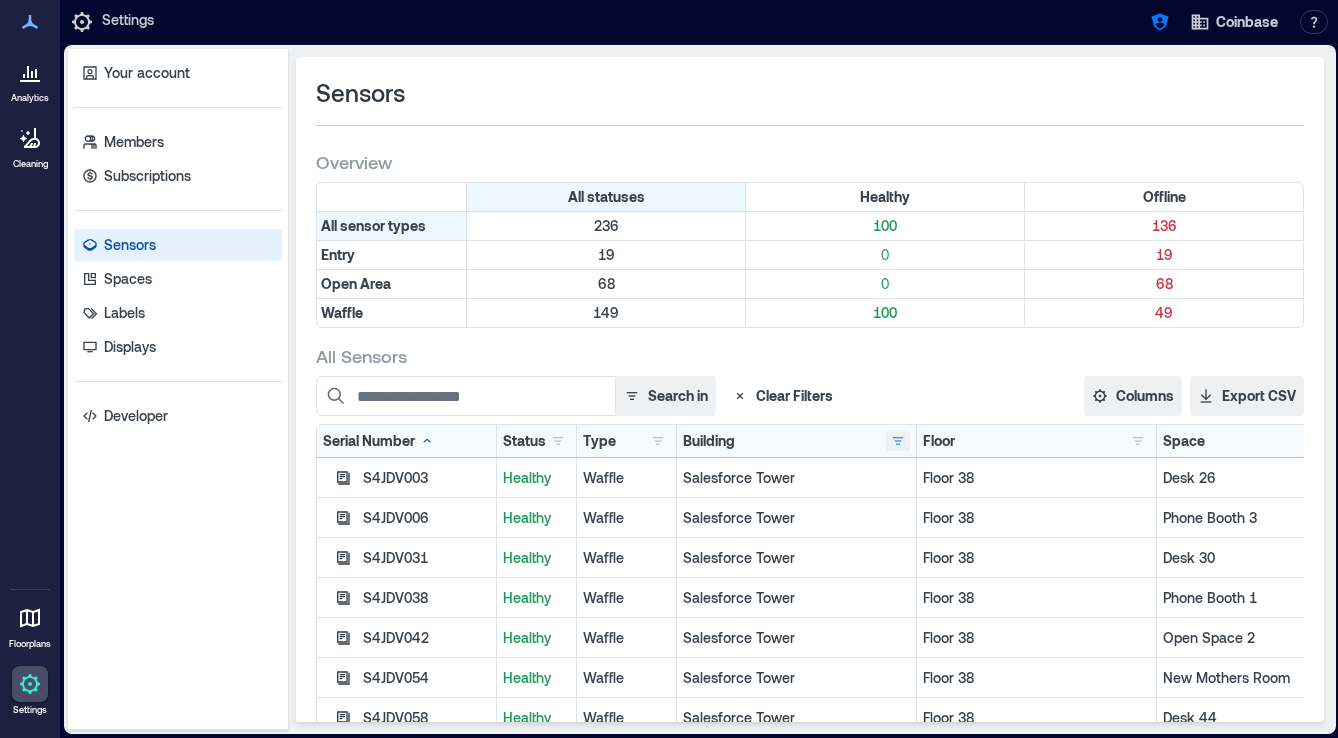 click at bounding box center (898, 441) 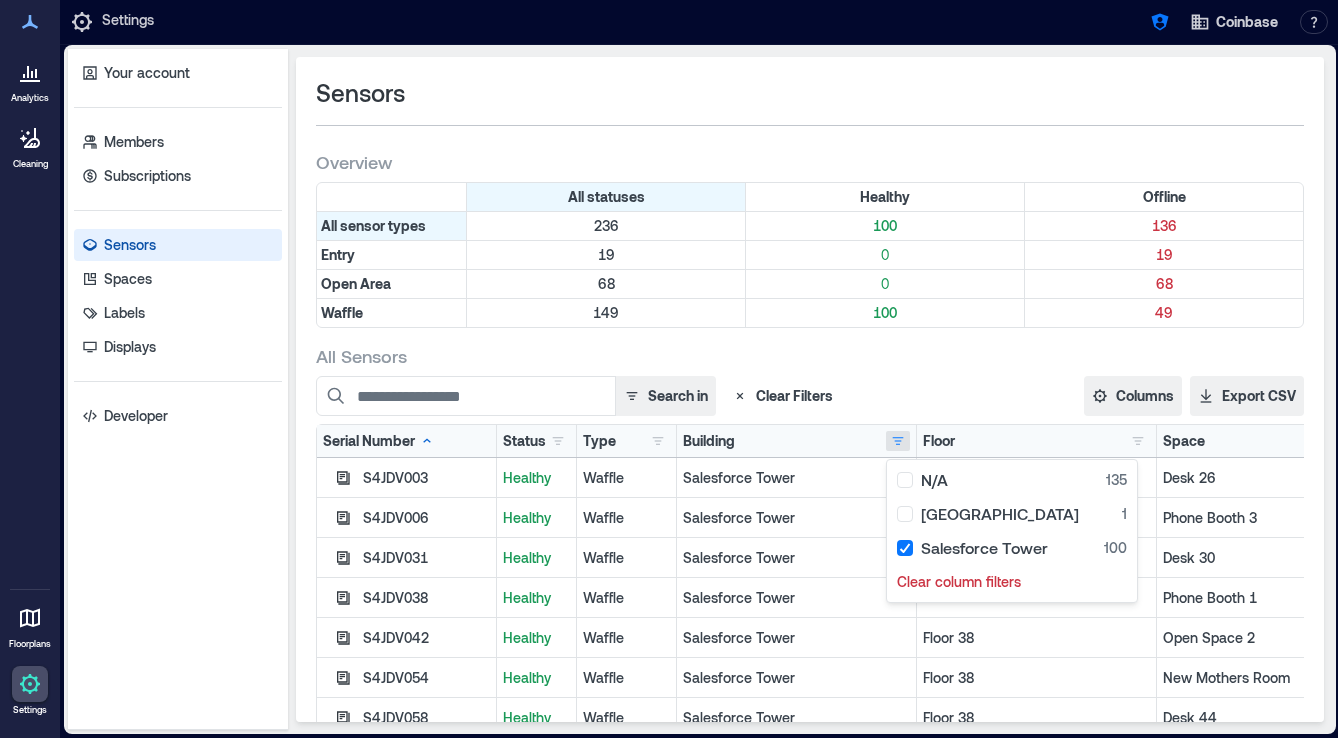 click on "Search in Clear Filters" at bounding box center (680, 396) 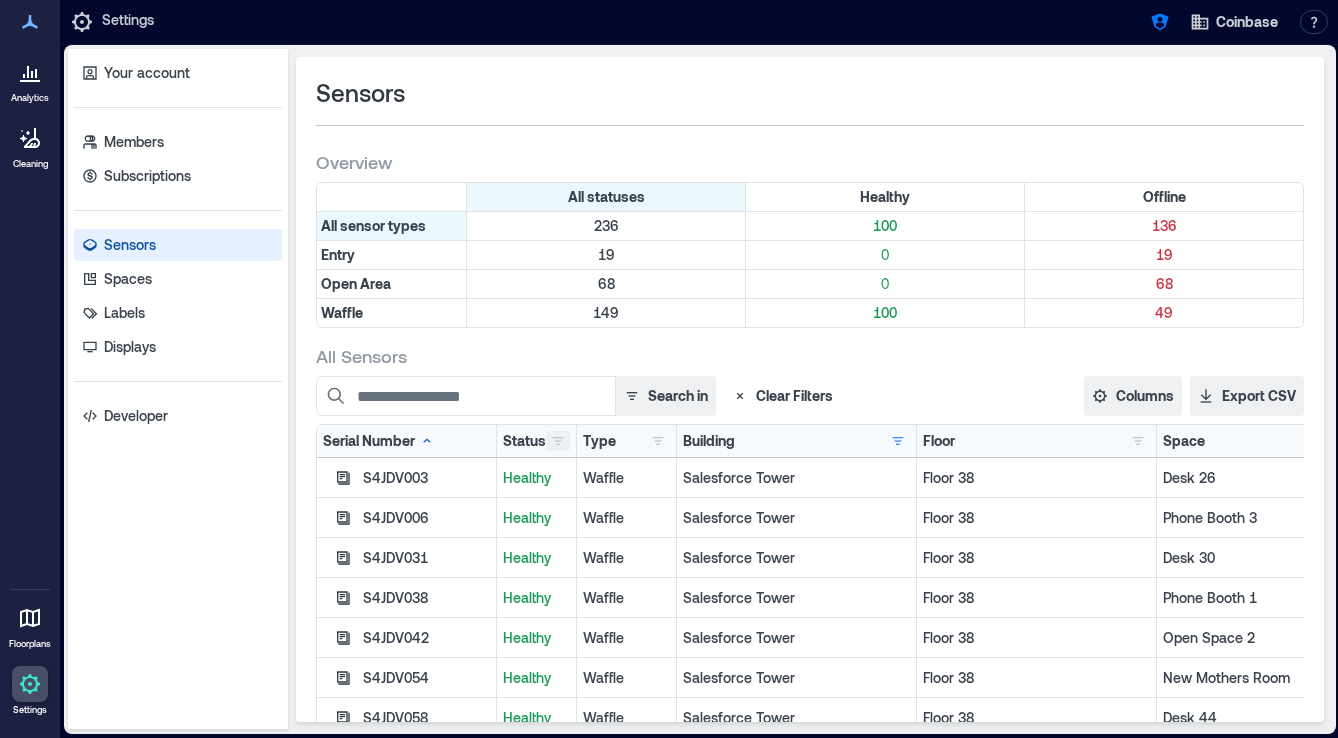 click at bounding box center (558, 441) 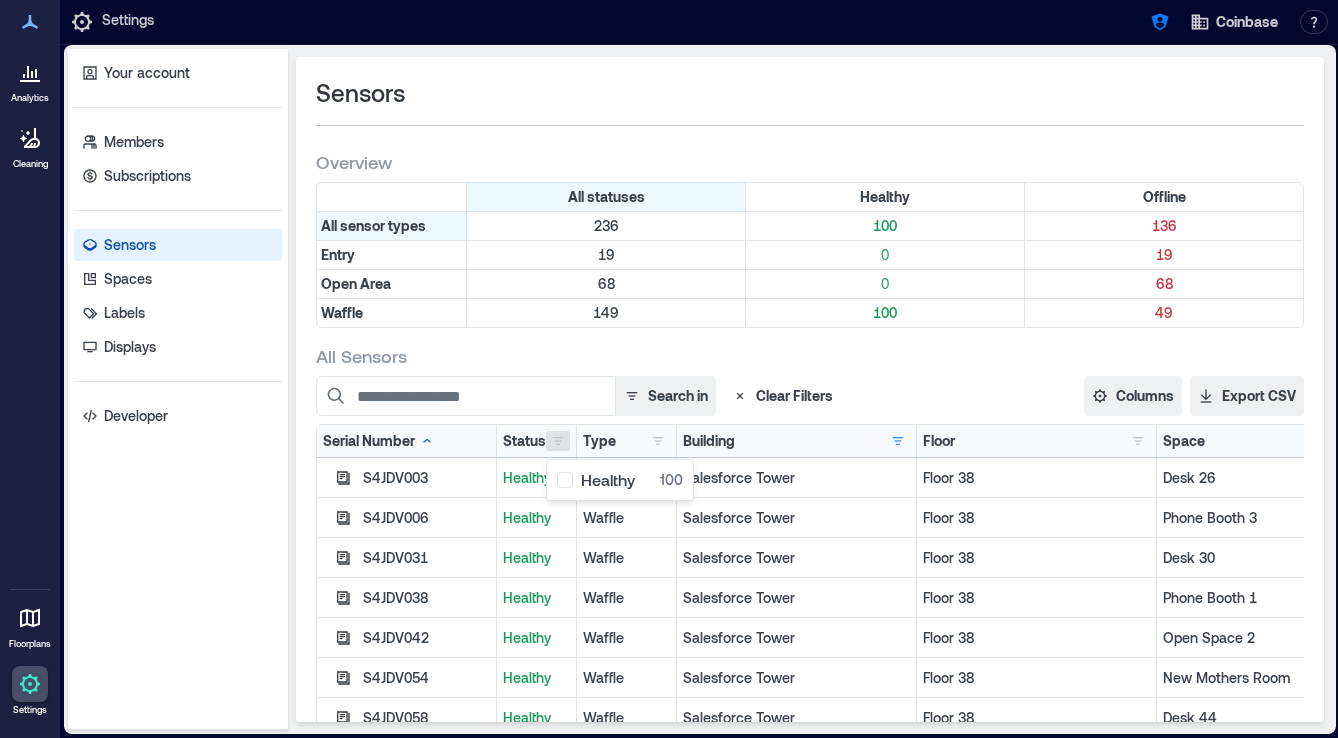 click on "Search in Clear Filters" at bounding box center (680, 396) 